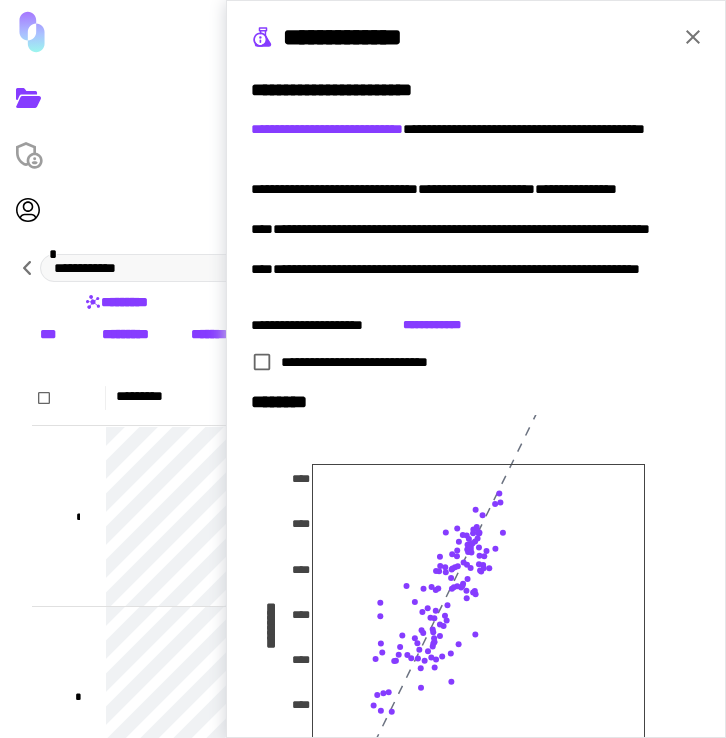scroll, scrollTop: 0, scrollLeft: 0, axis: both 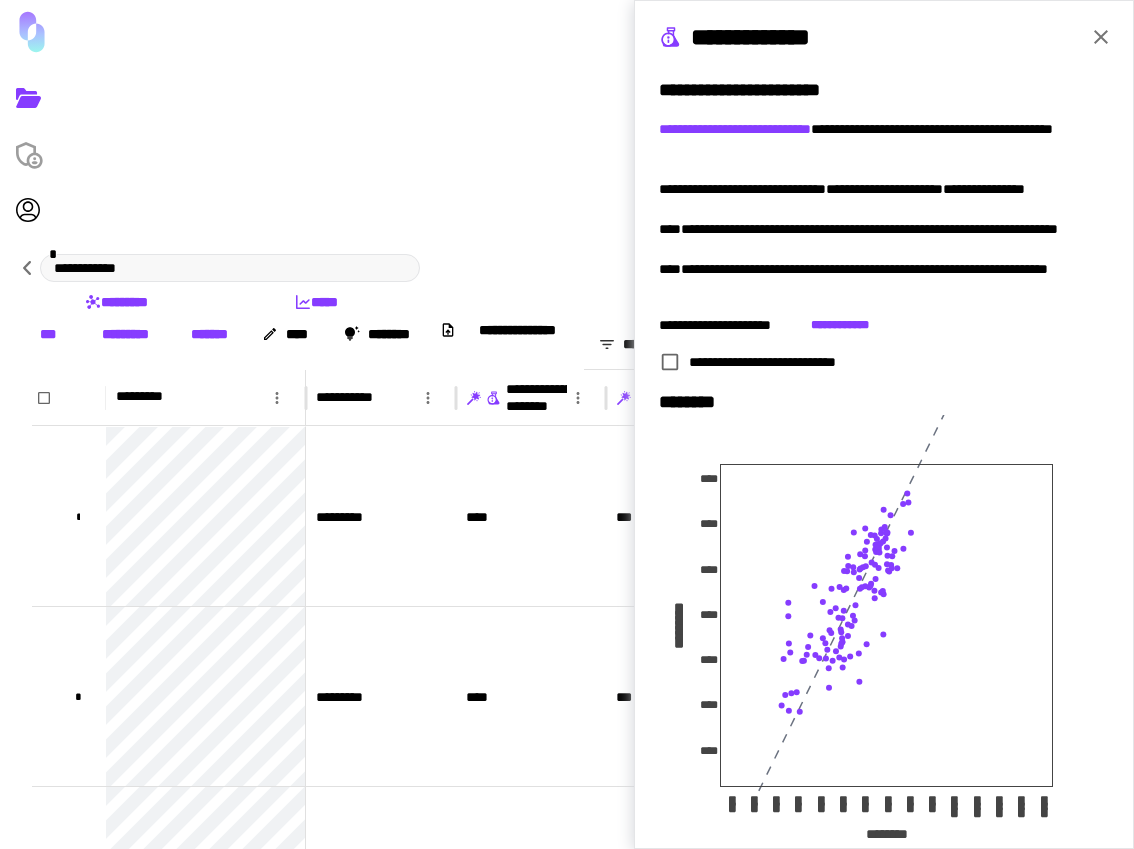 drag, startPoint x: 1095, startPoint y: 40, endPoint x: 1107, endPoint y: 39, distance: 12.0415945 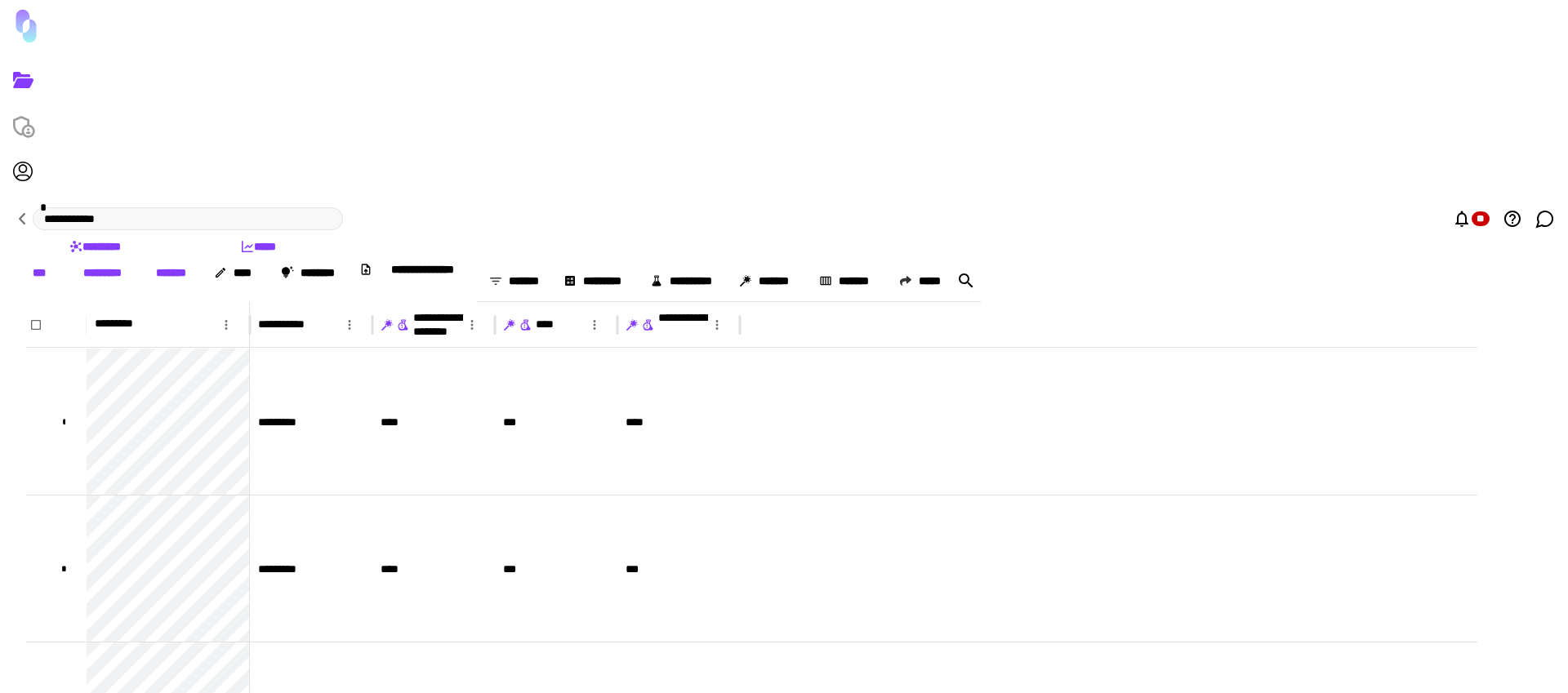 click on "**********" at bounding box center [784, 219] 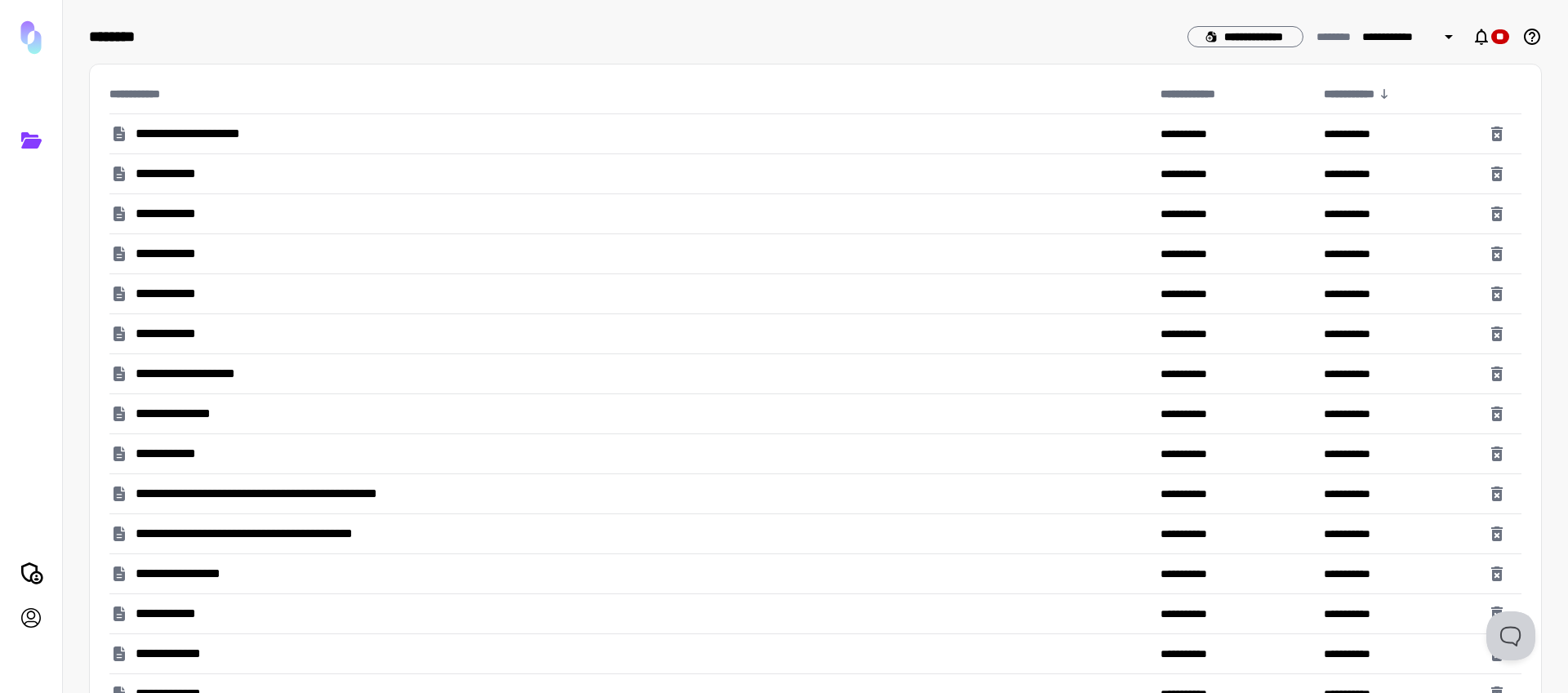 scroll, scrollTop: 0, scrollLeft: 0, axis: both 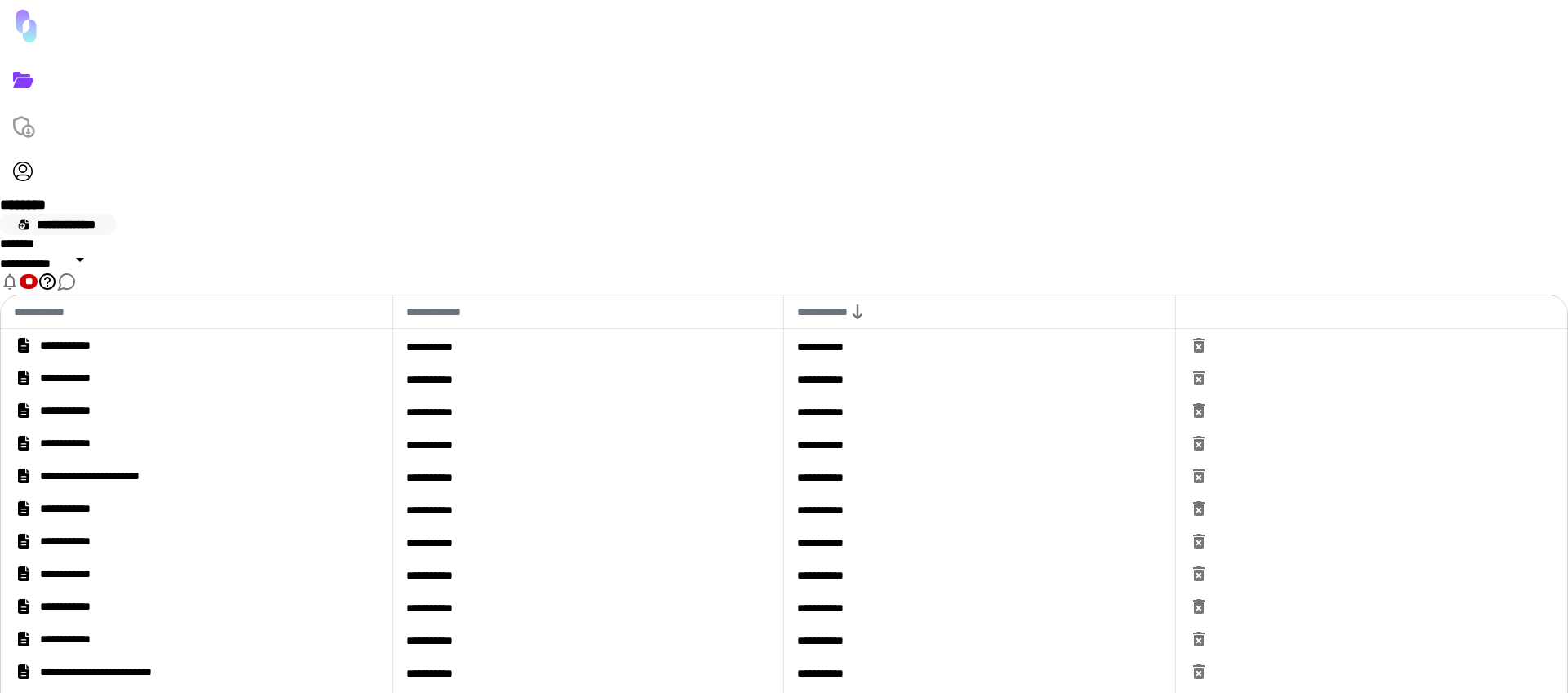 click on "**********" at bounding box center (58, 224) 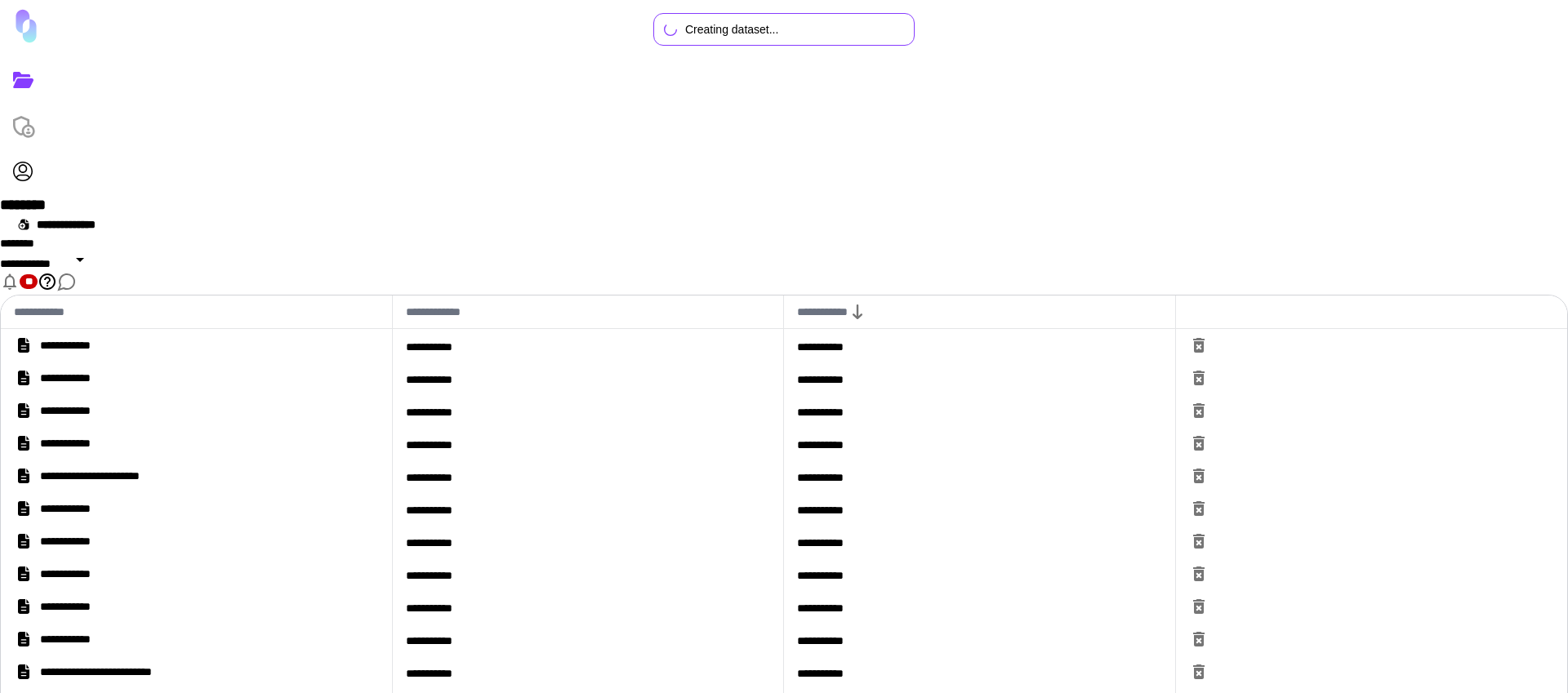 type 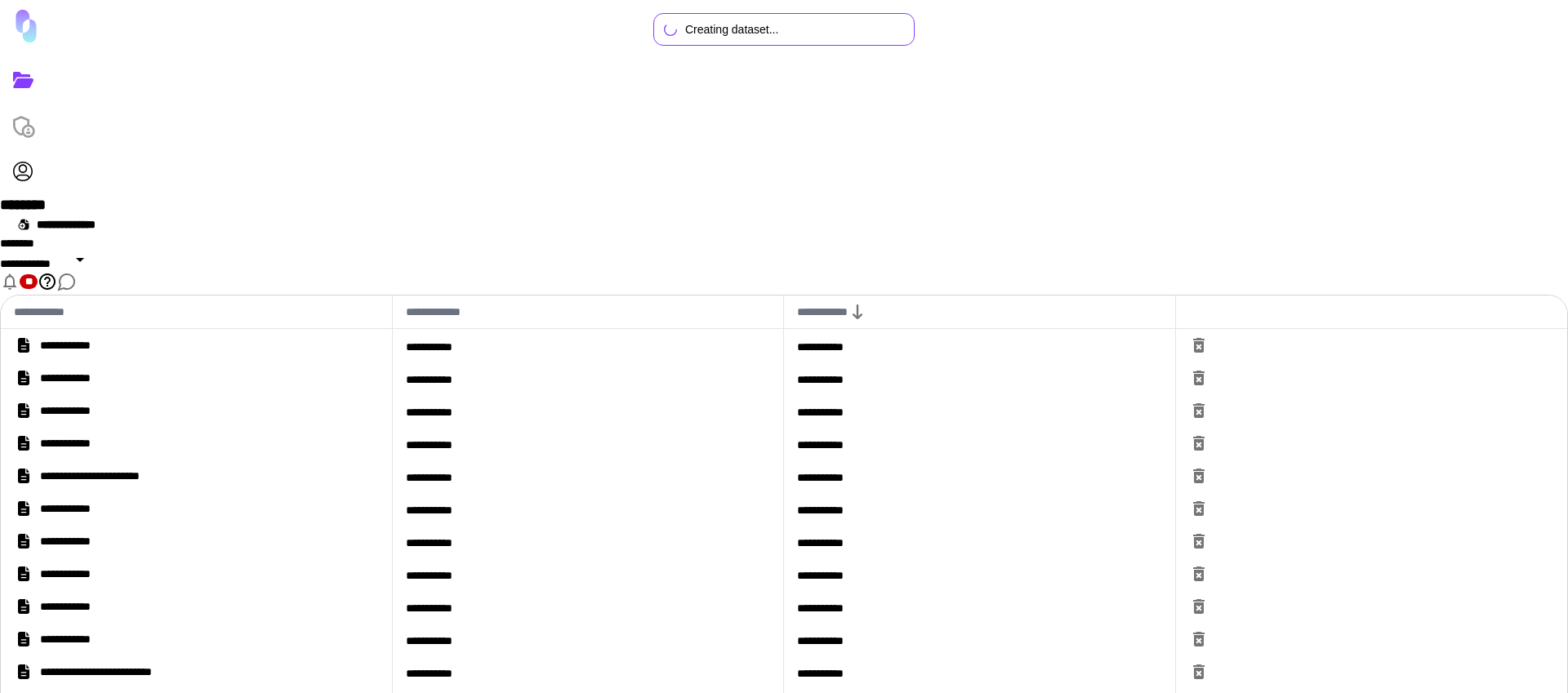 click on "**********" at bounding box center (784, 242) 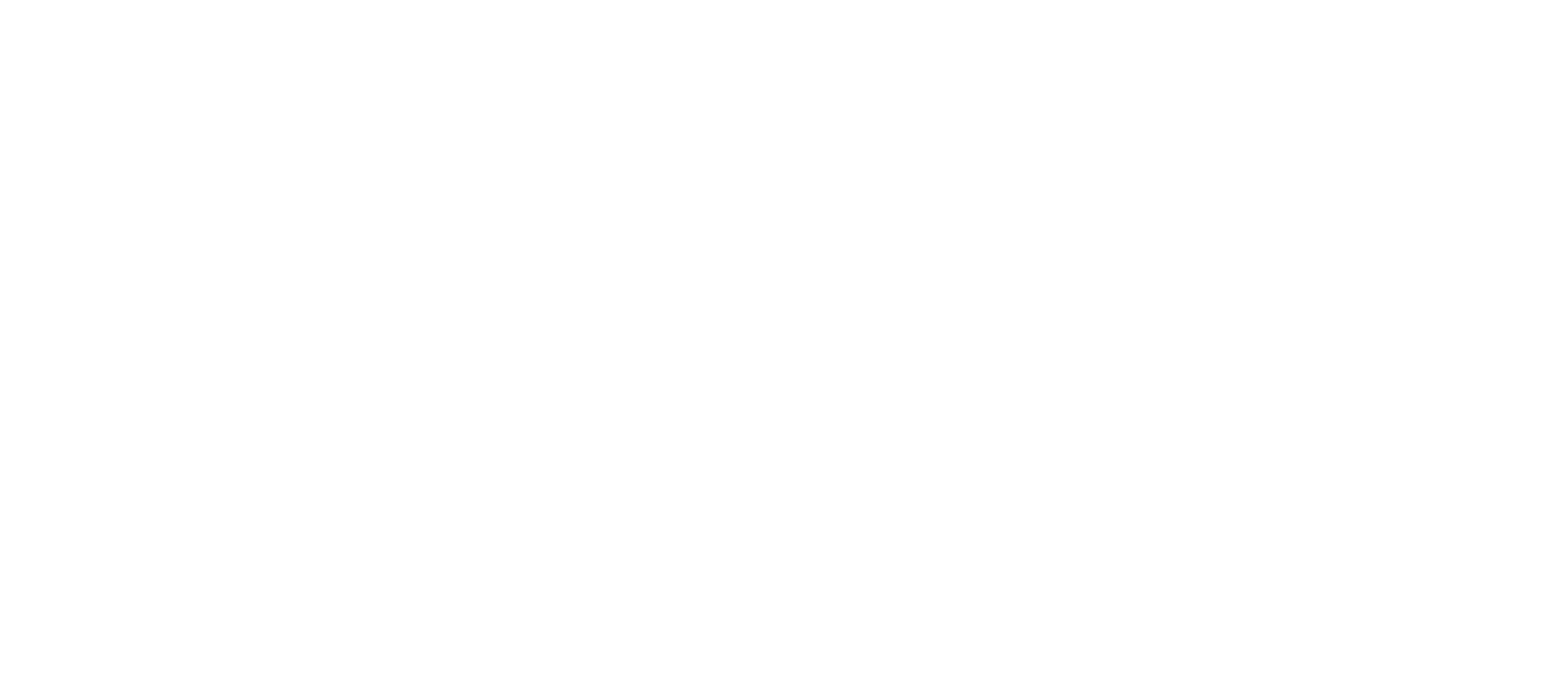 scroll, scrollTop: 0, scrollLeft: 0, axis: both 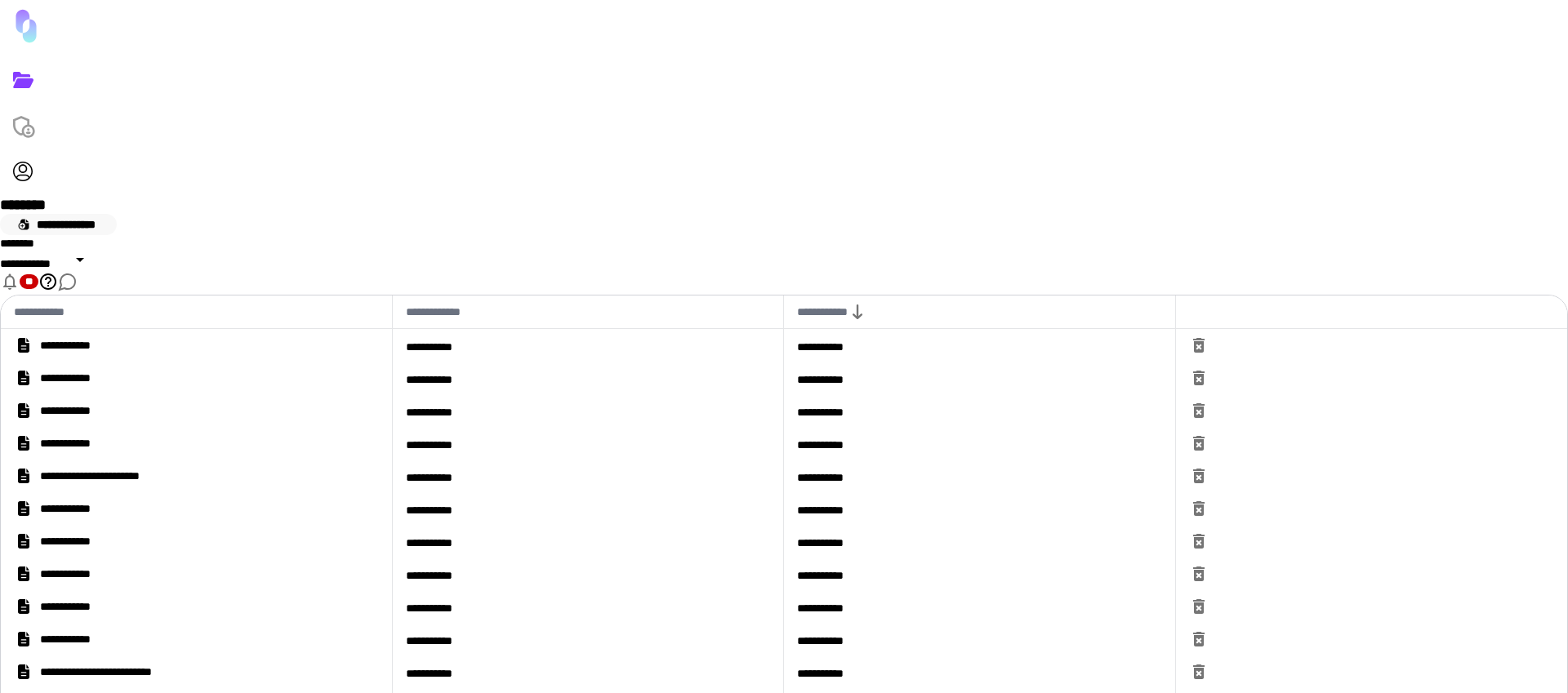 click on "**********" at bounding box center (58, 224) 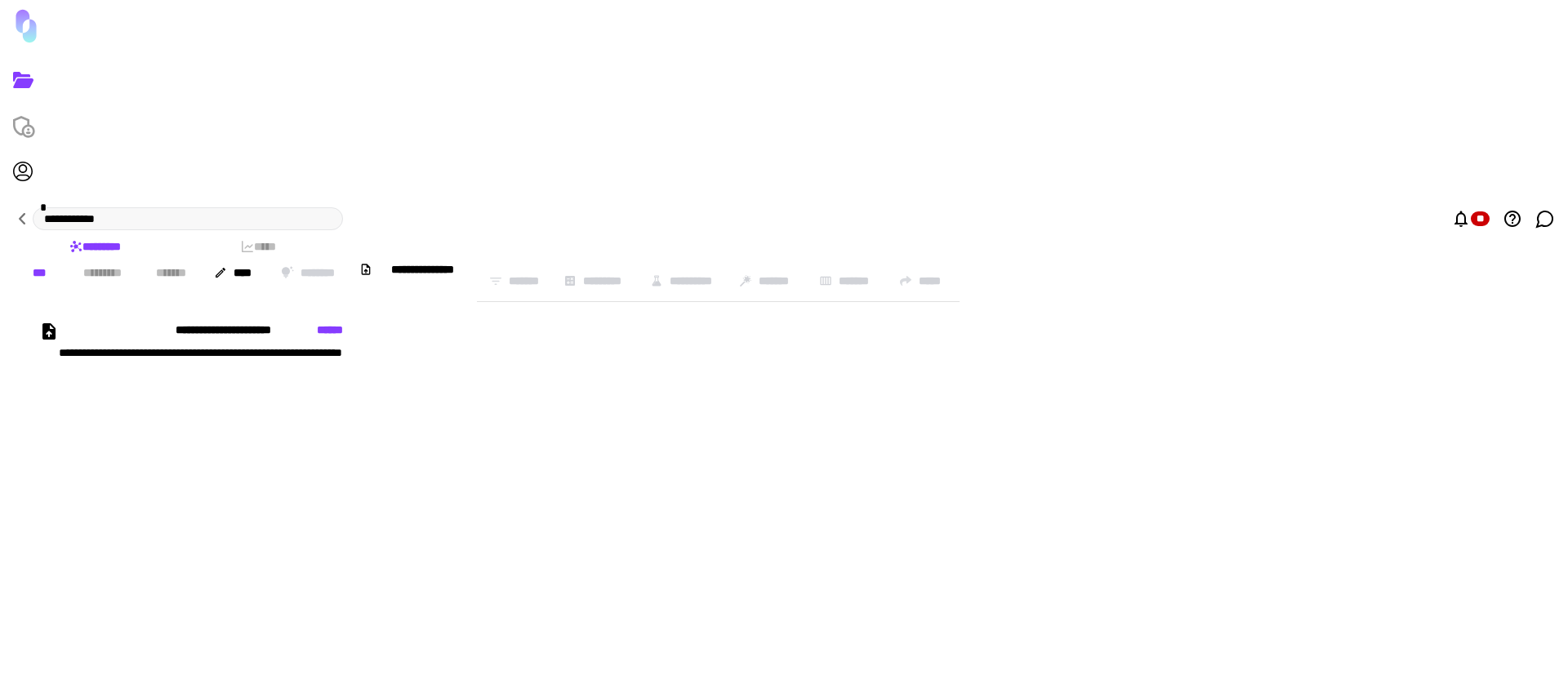 click on "**********" at bounding box center (335, 395) 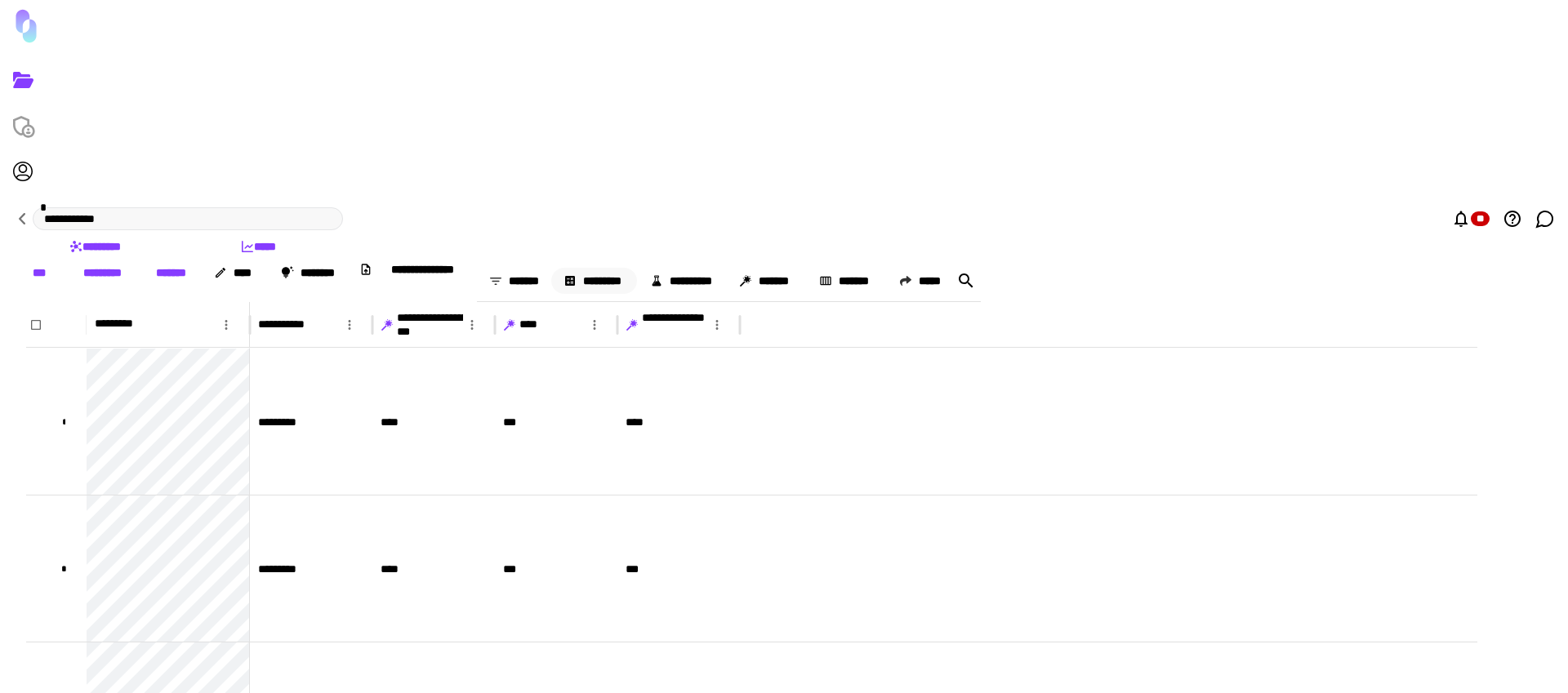 click on "*********" at bounding box center (594, 281) 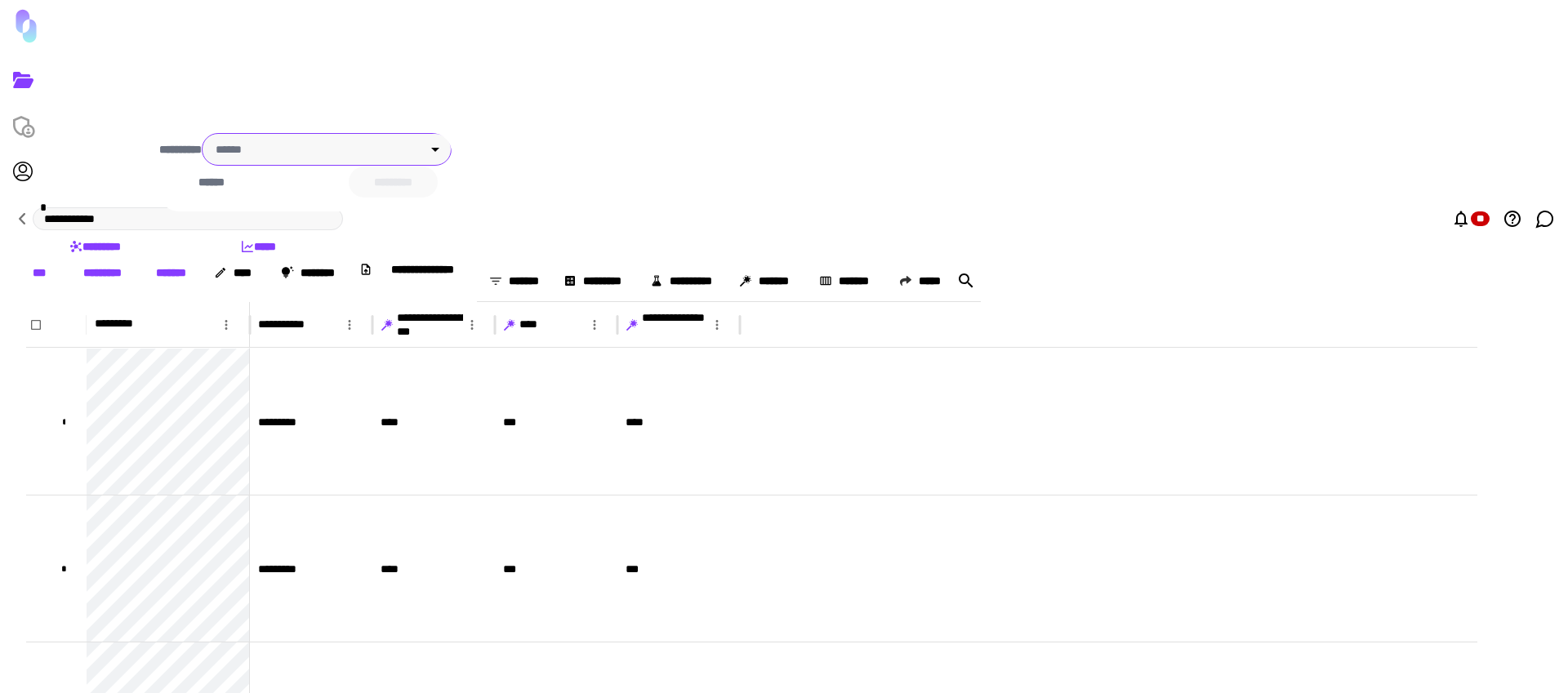 click on "**********" at bounding box center [784, 346] 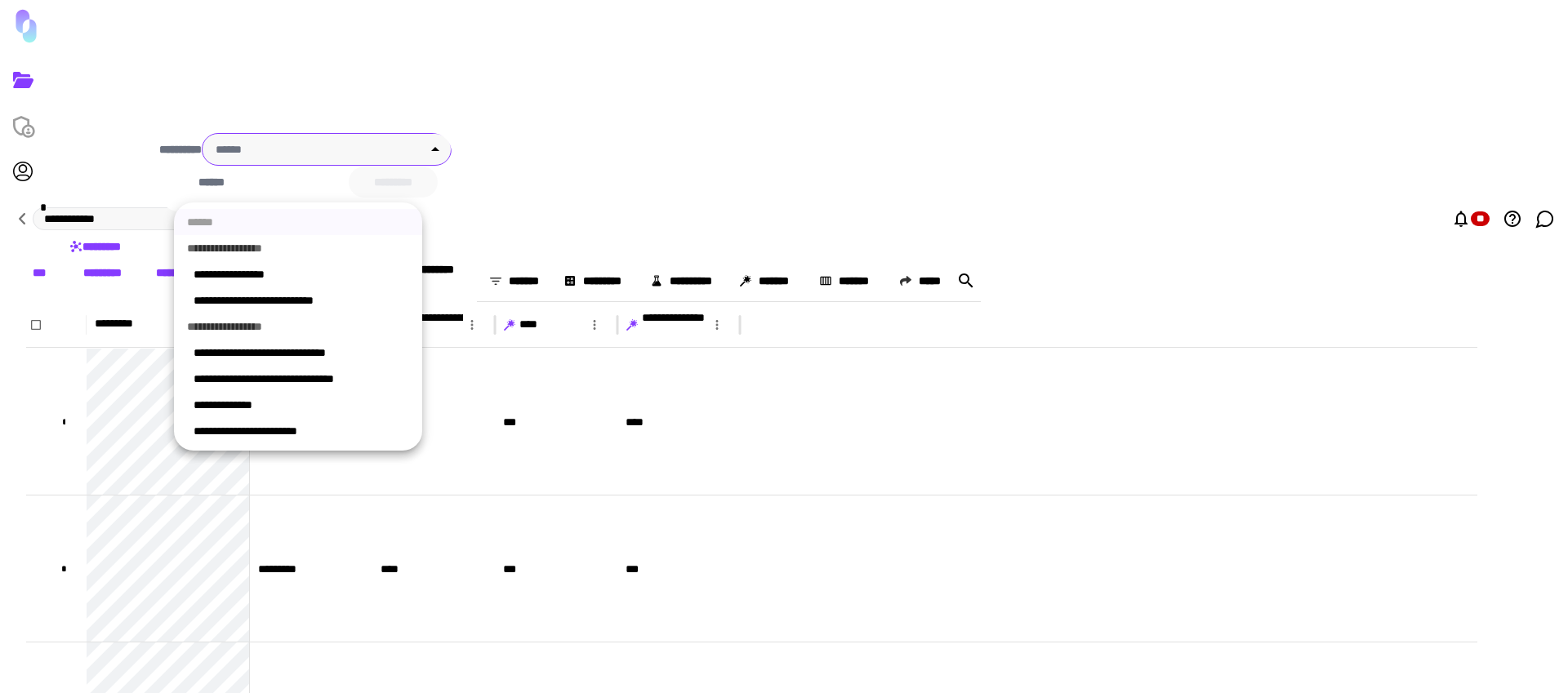click on "**********" at bounding box center (298, 431) 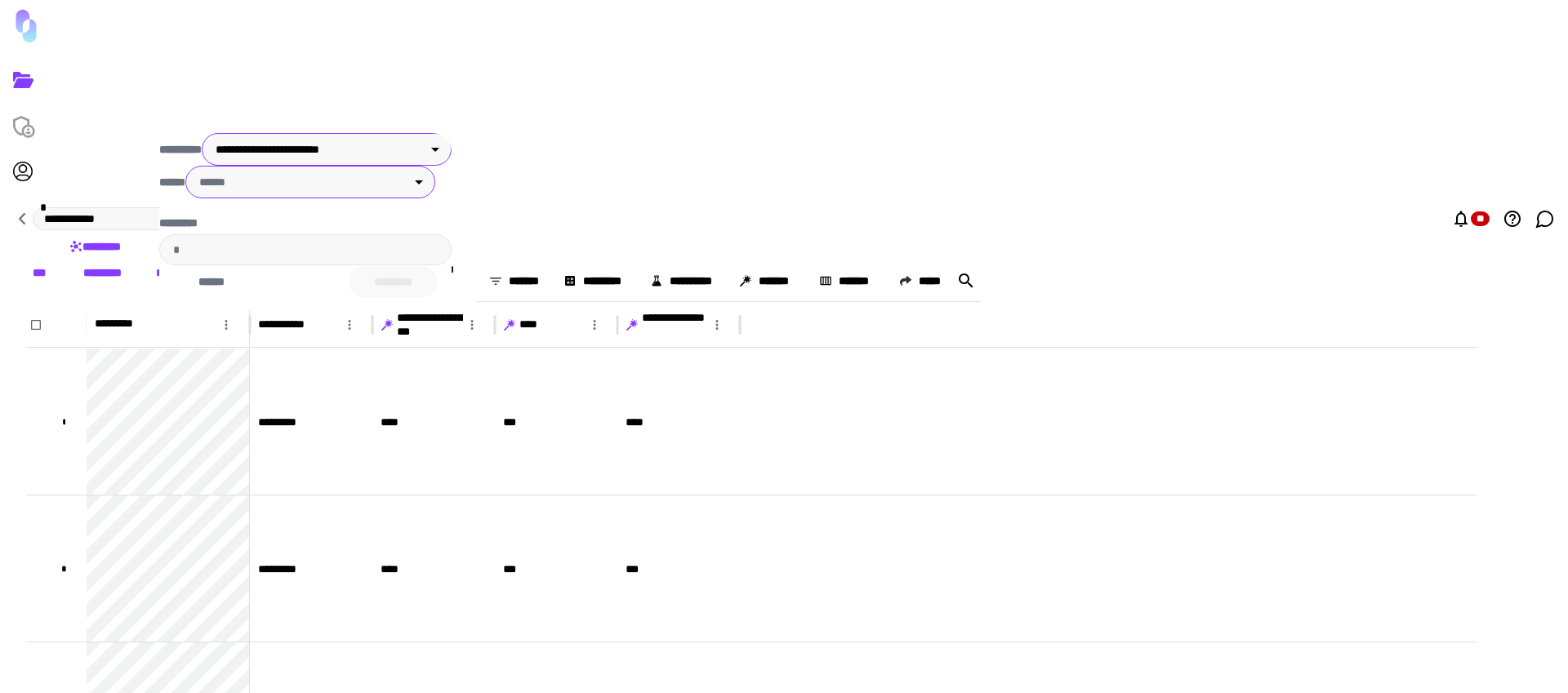 click on "**********" at bounding box center [784, 346] 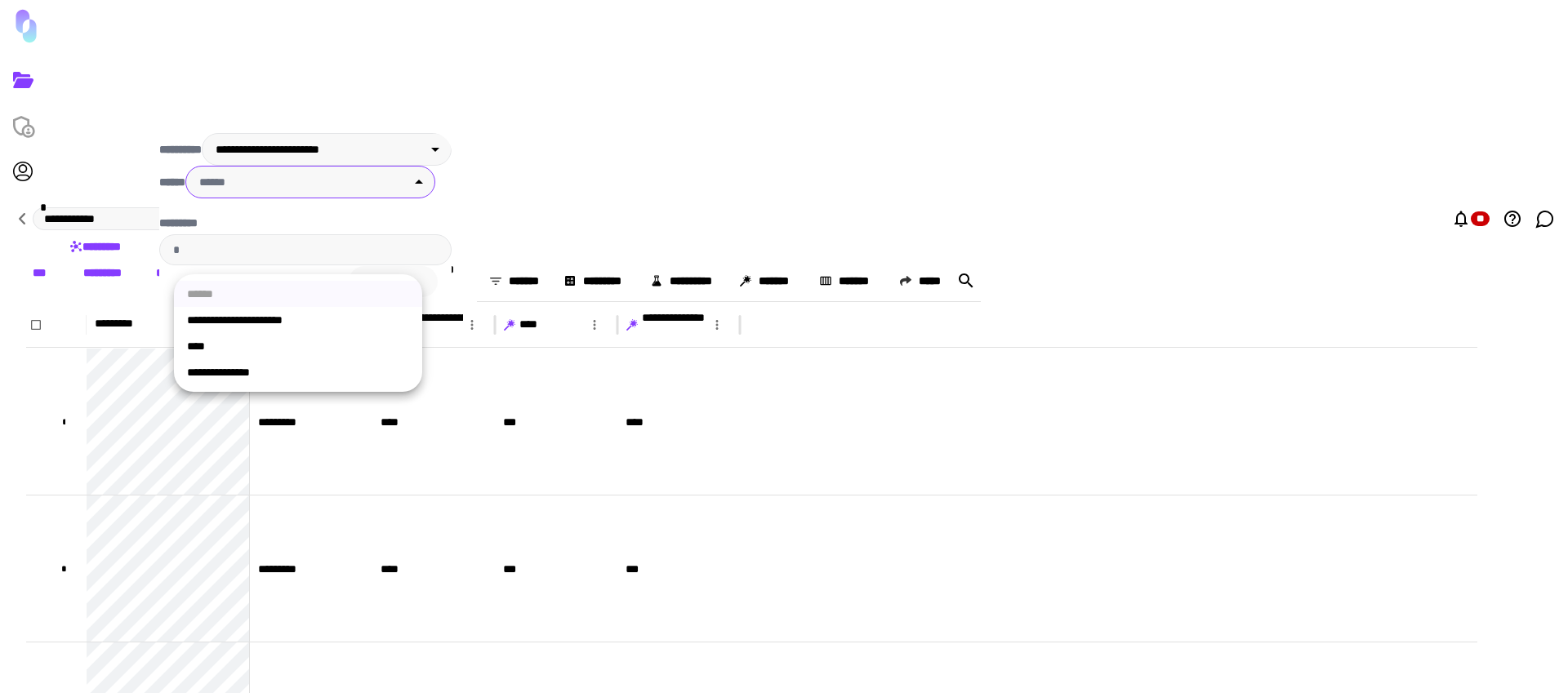 click on "**********" at bounding box center (298, 372) 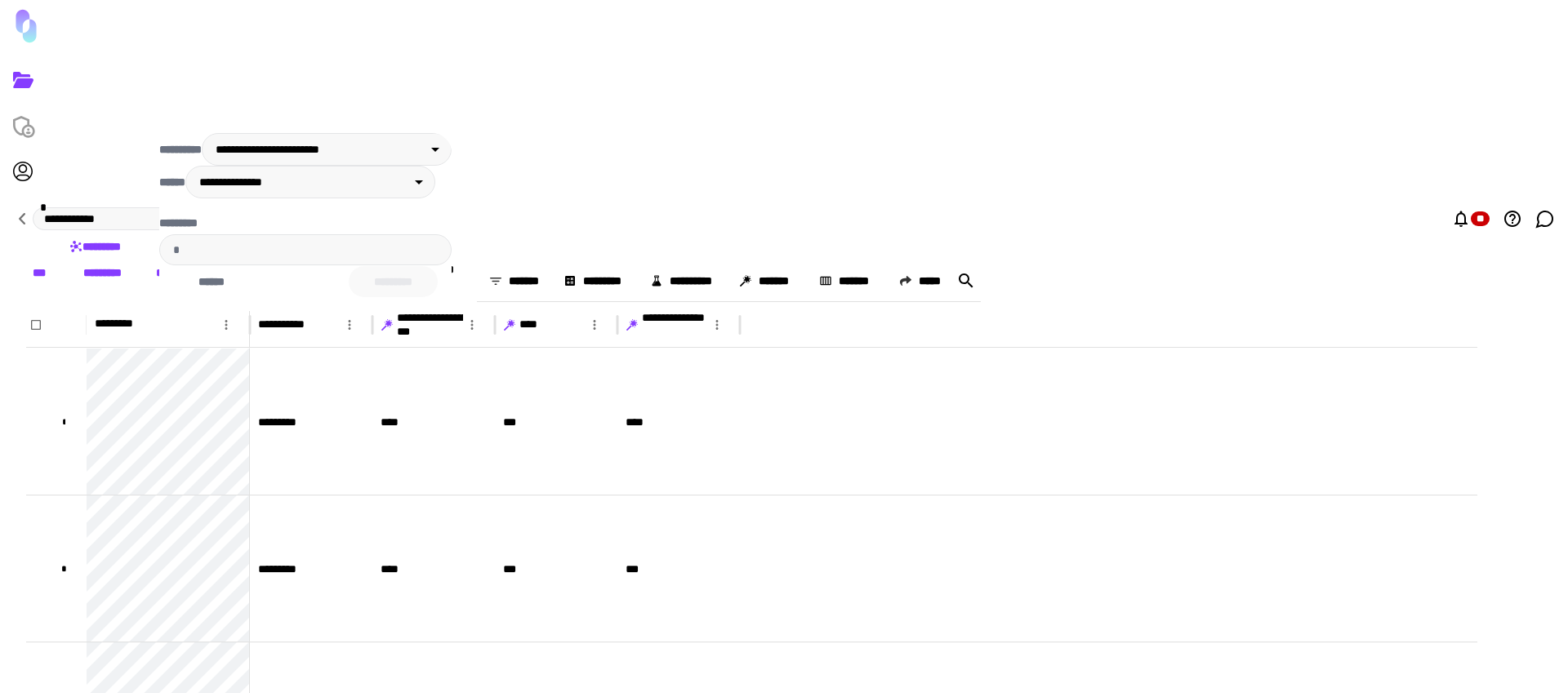 click on "**********" at bounding box center [305, 222] 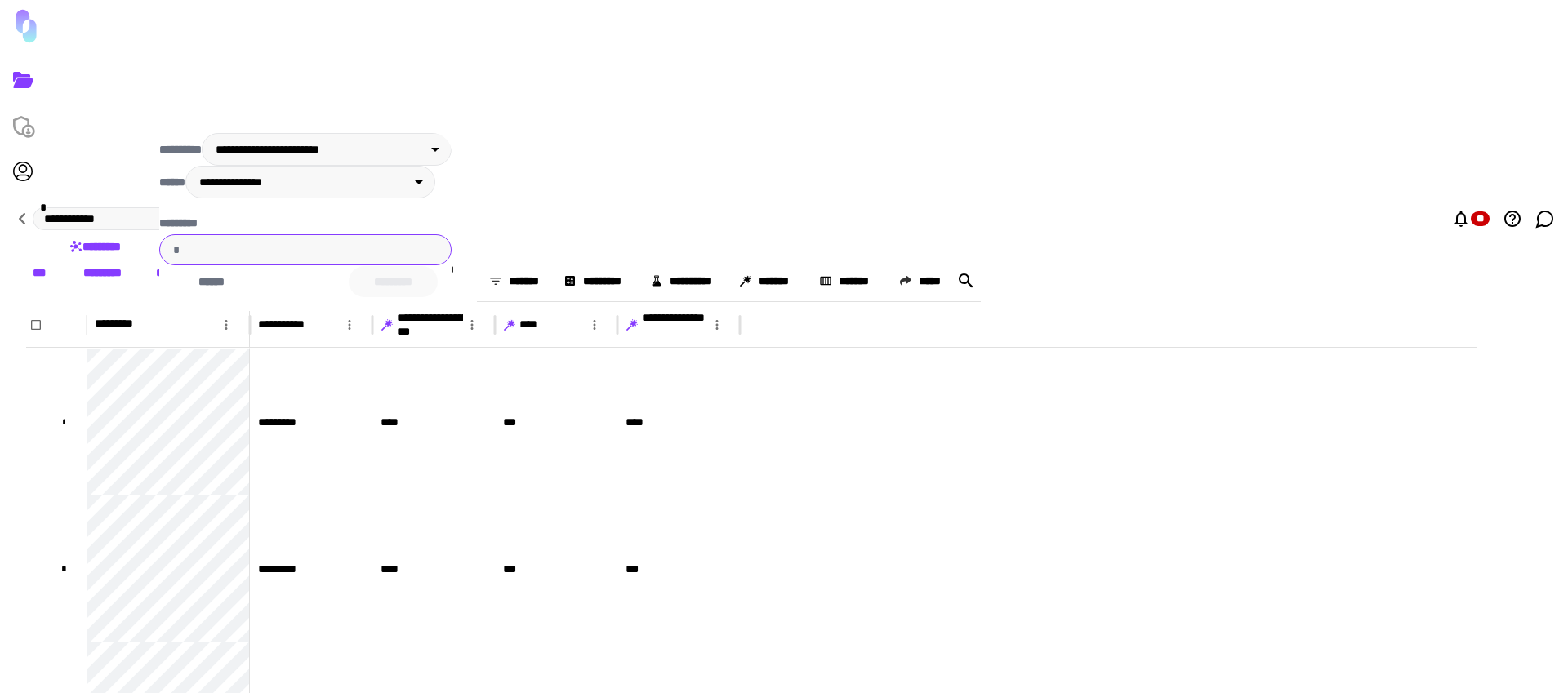 click on "*********" at bounding box center (305, 250) 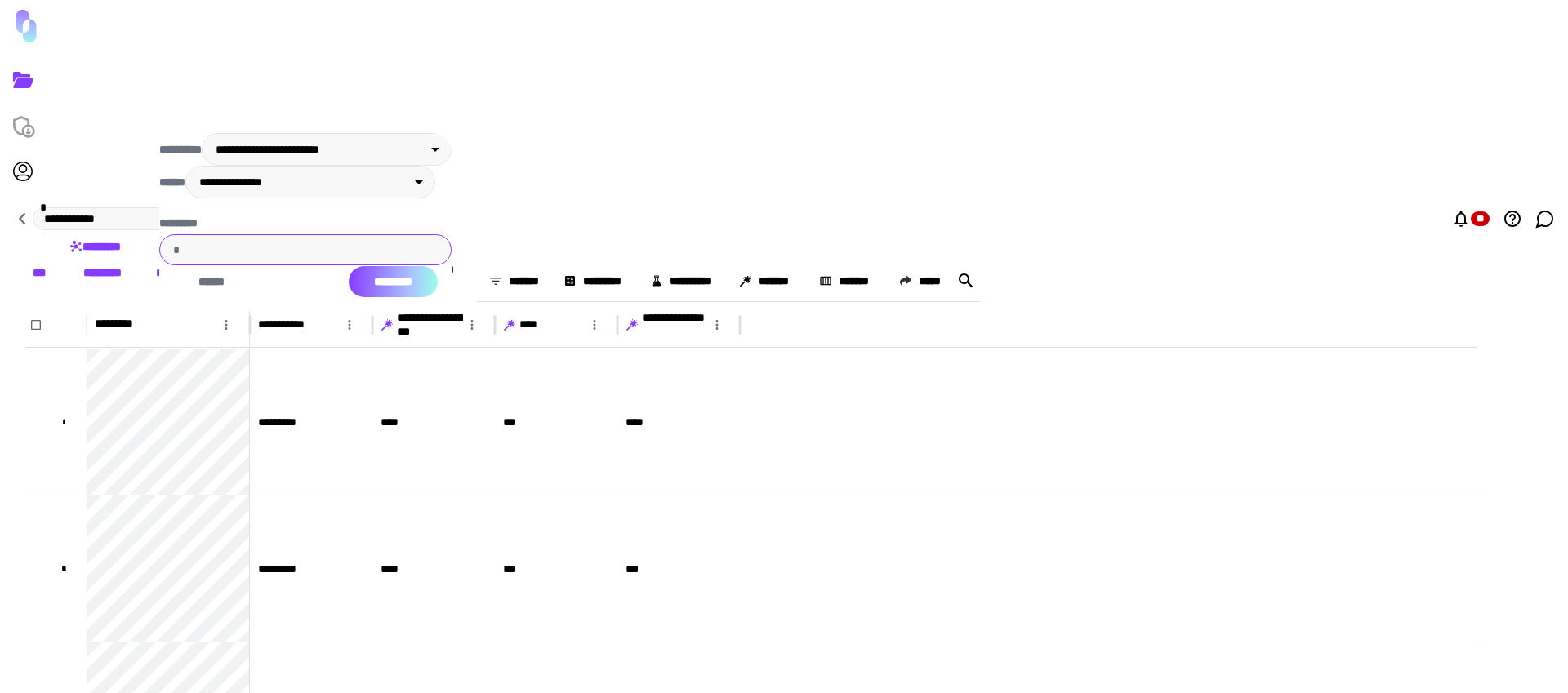 type on "***" 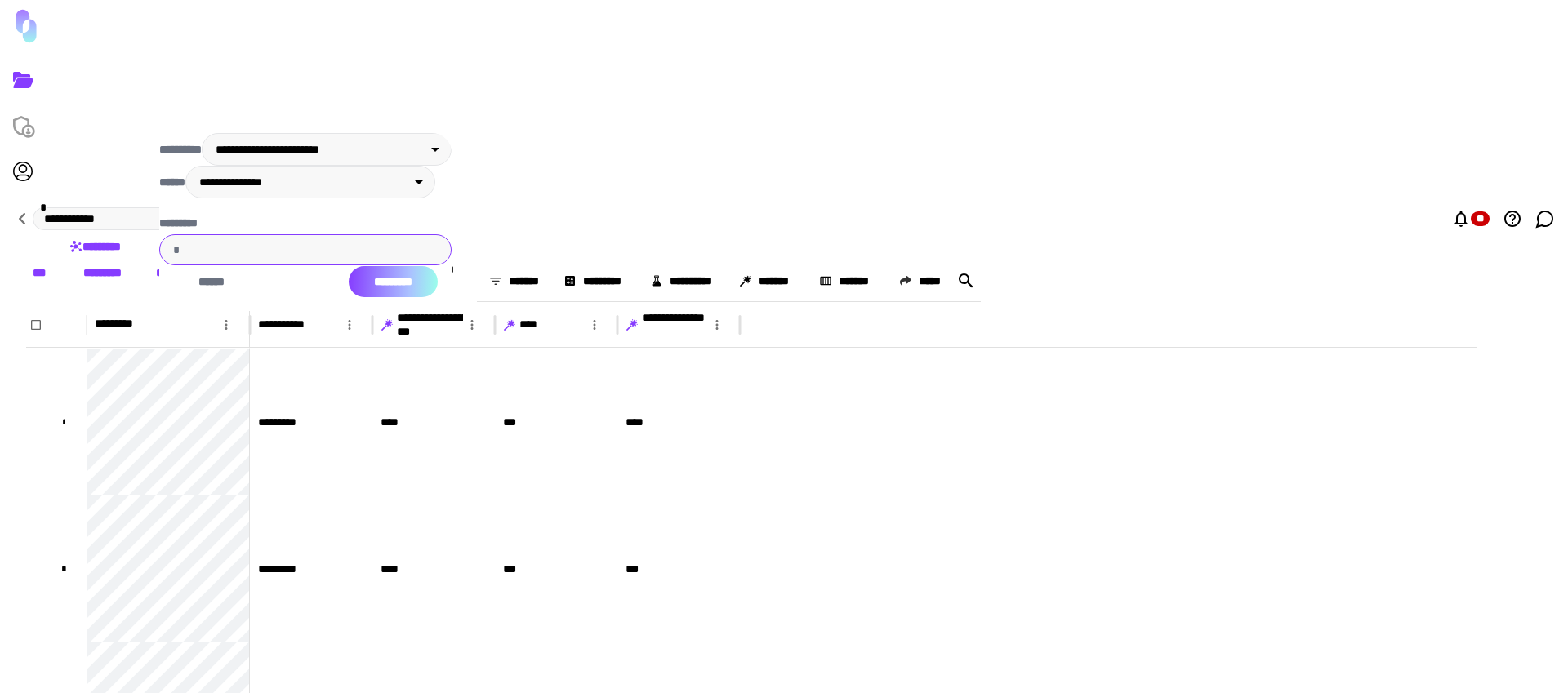 click on "*********" at bounding box center [393, 282] 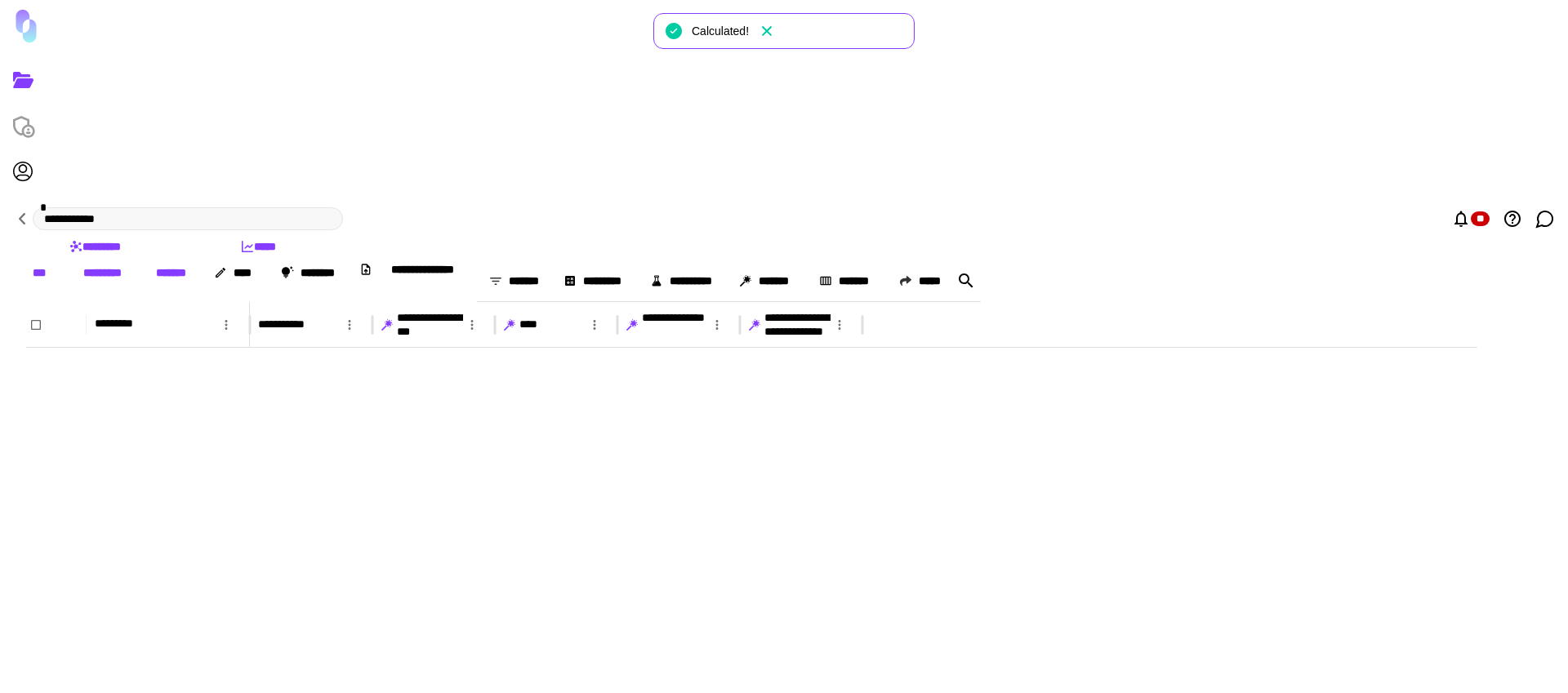 scroll, scrollTop: 3332, scrollLeft: 0, axis: vertical 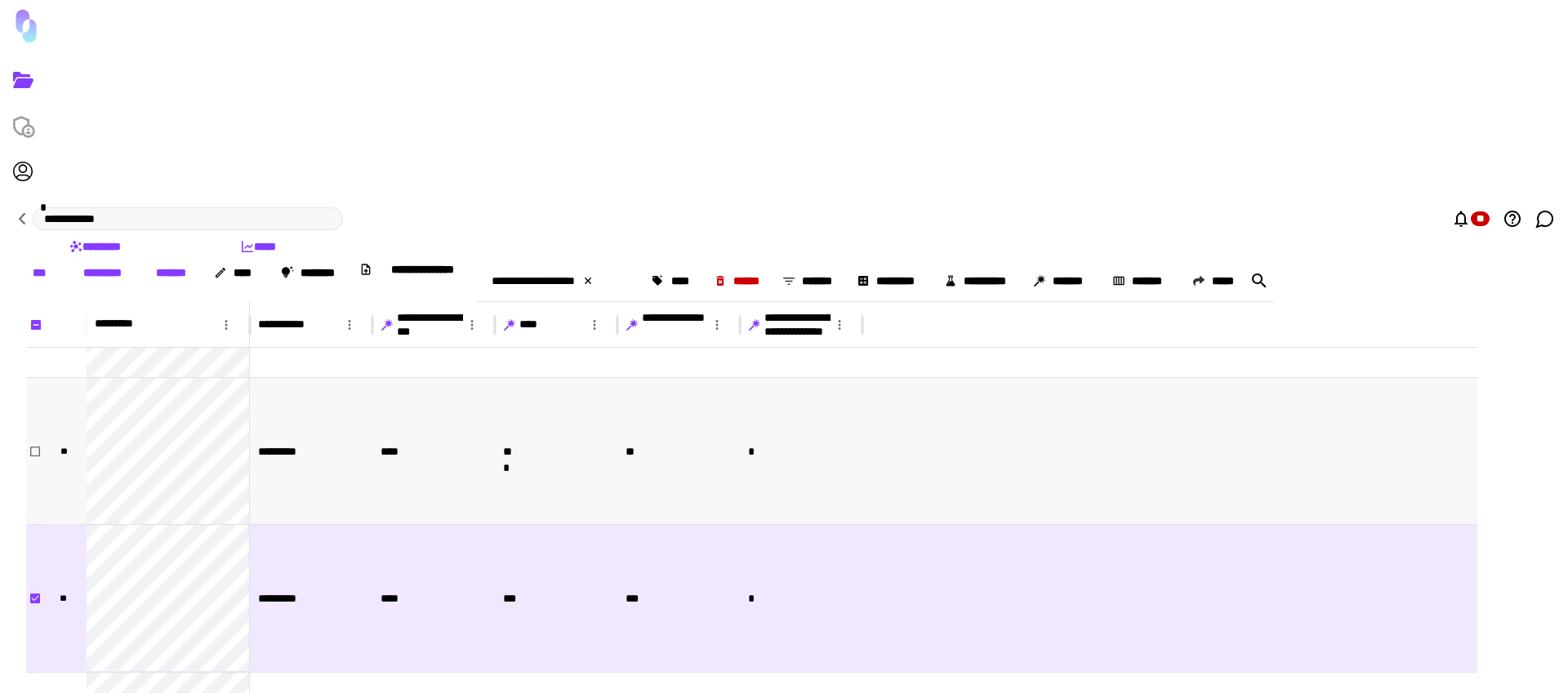 click on "**" at bounding box center [64, 451] 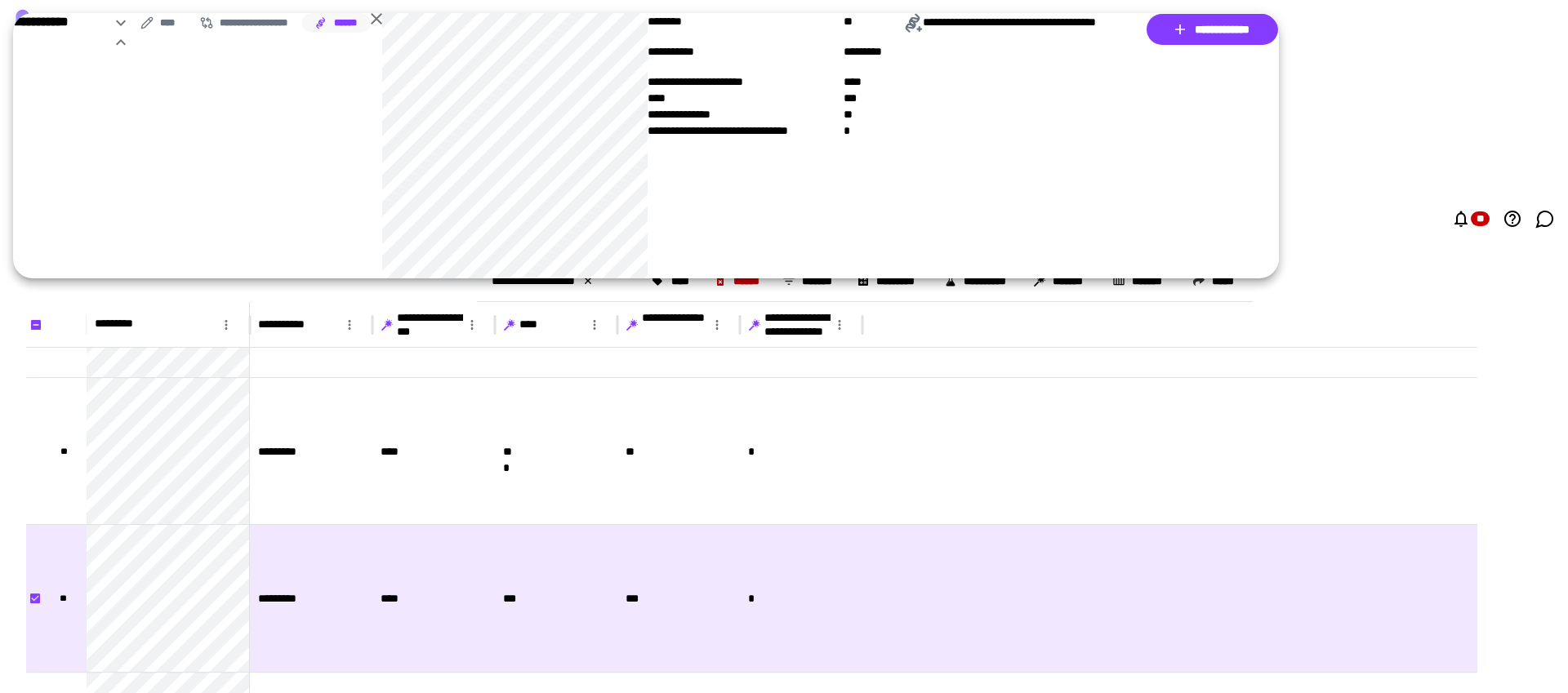 click 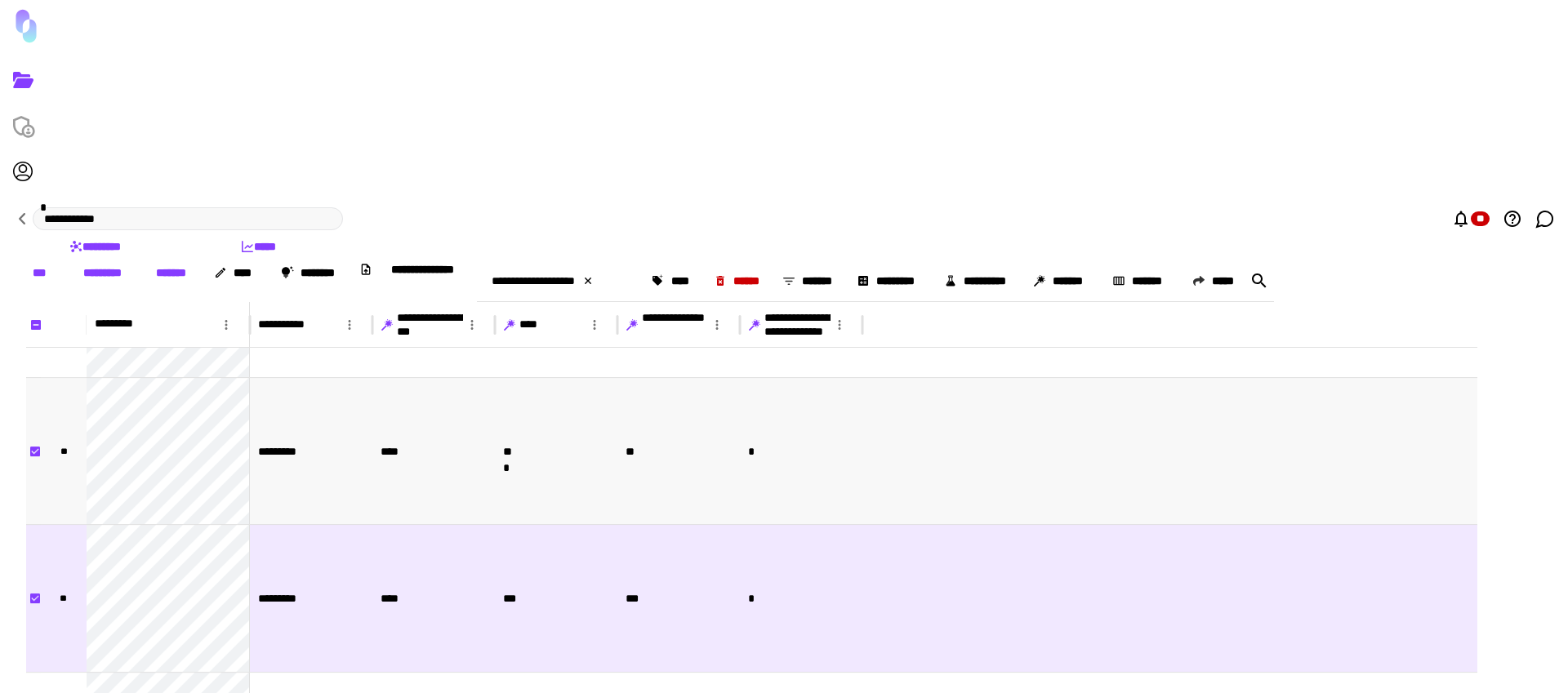 scroll, scrollTop: 10008, scrollLeft: 0, axis: vertical 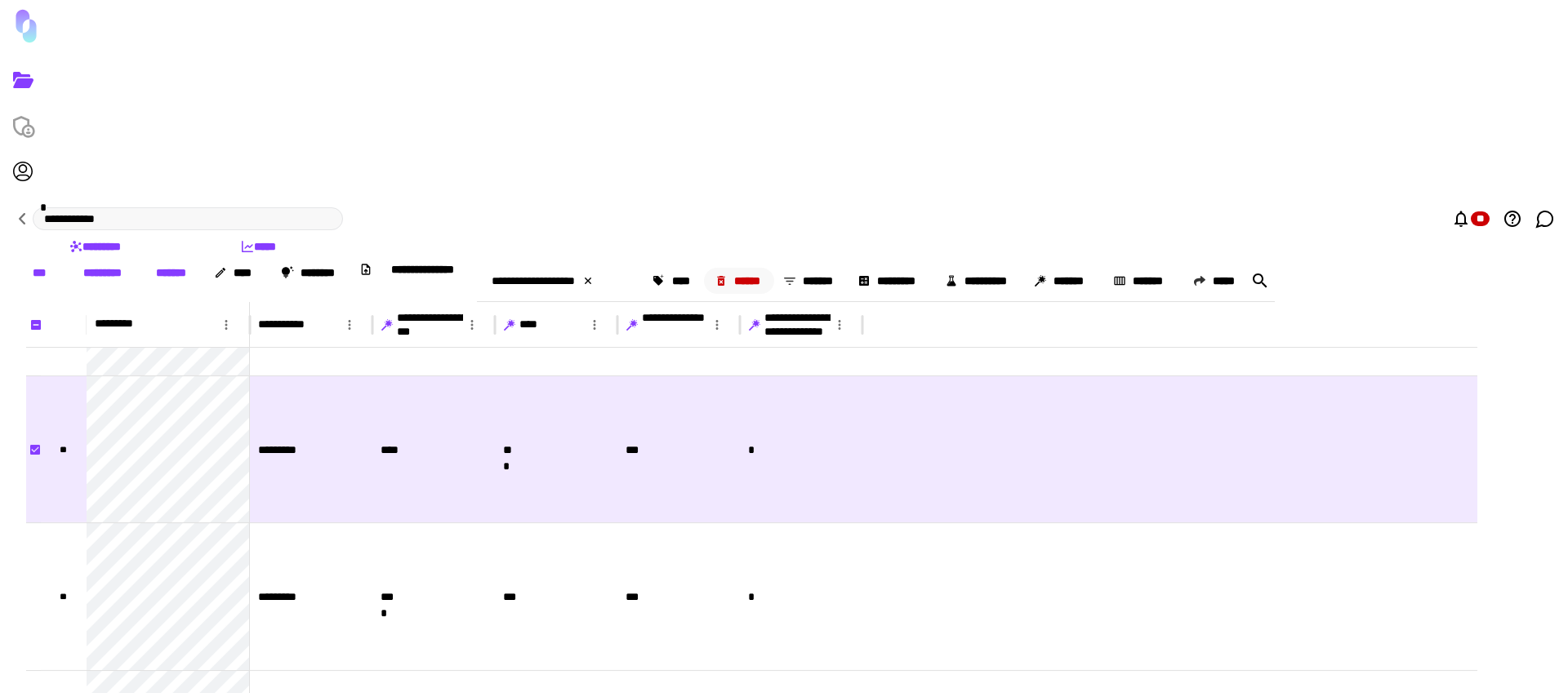 click on "******" at bounding box center [739, 281] 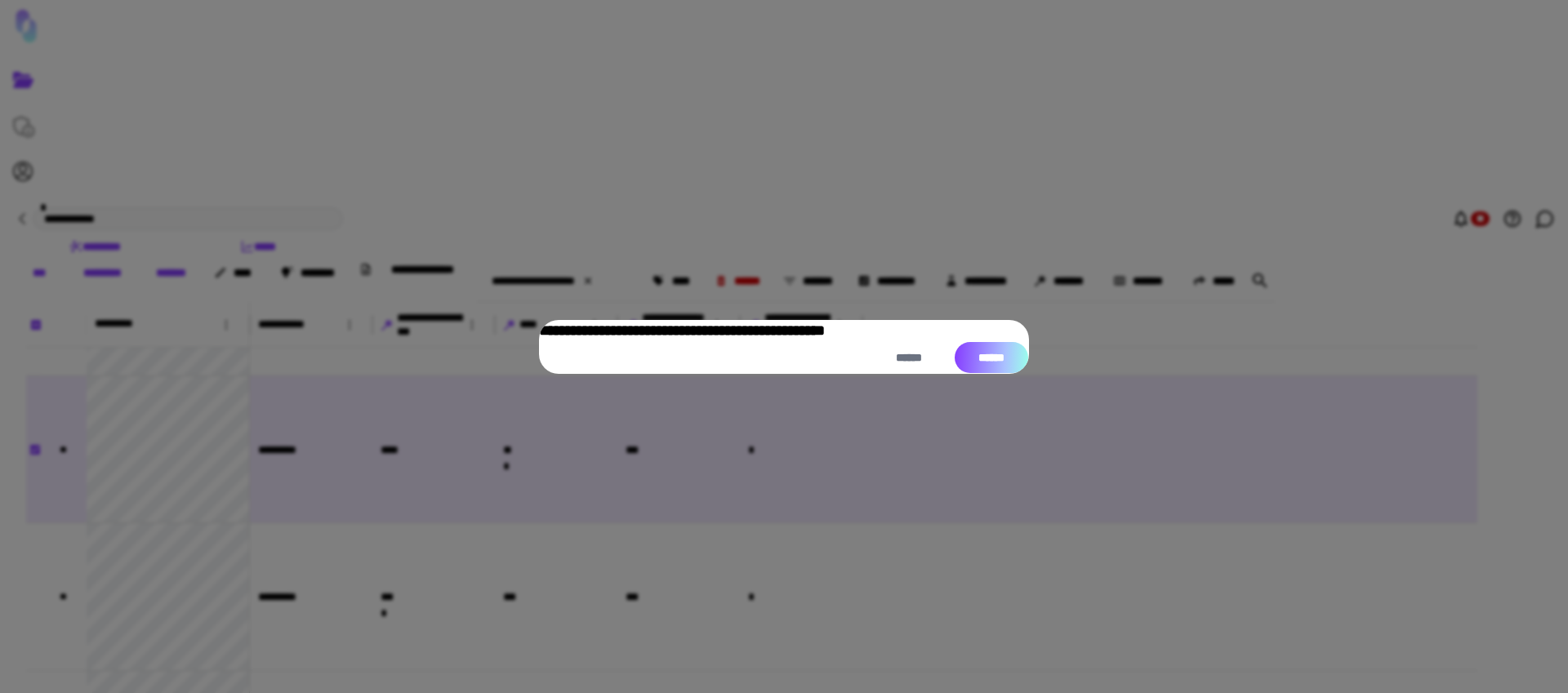 click on "******" at bounding box center (991, 358) 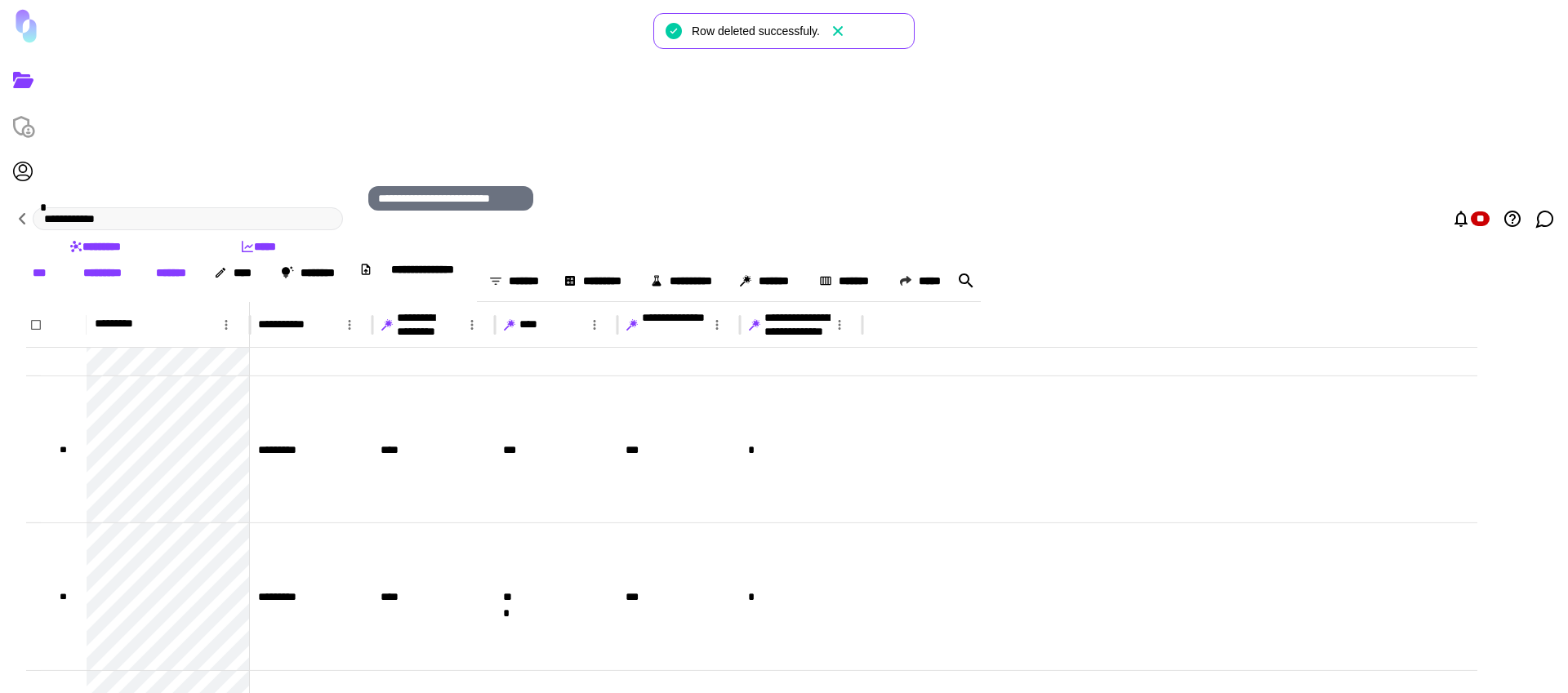 drag, startPoint x: 452, startPoint y: 166, endPoint x: 461, endPoint y: 167, distance: 9.055385 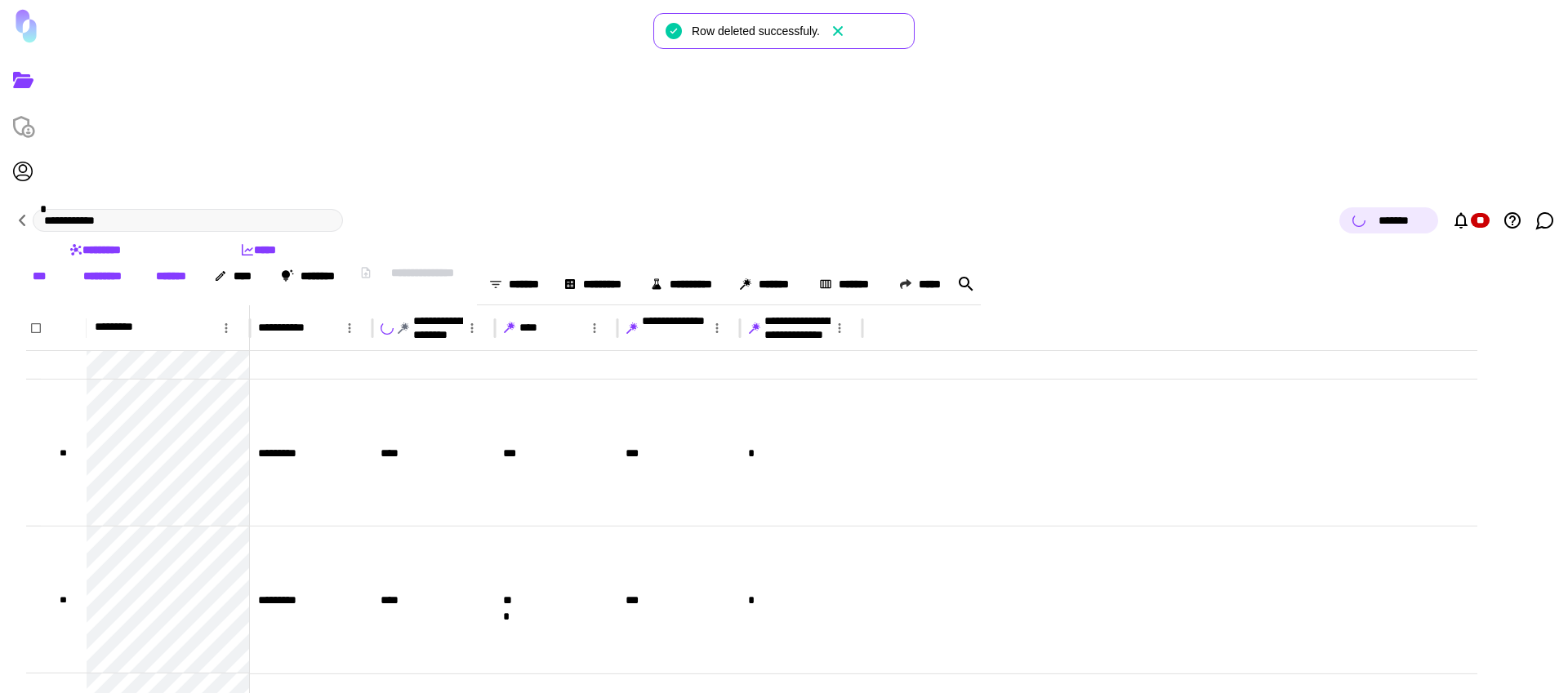 click 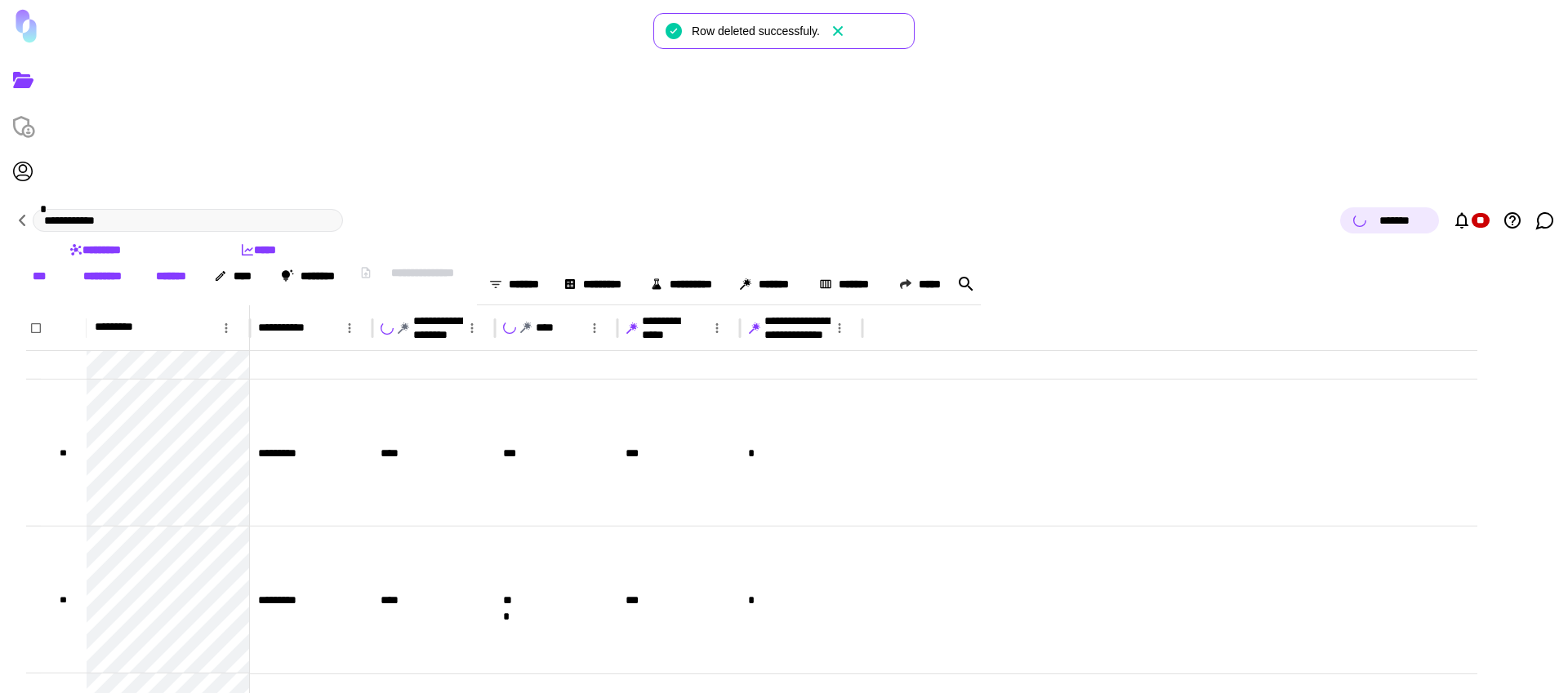 click on "**********" at bounding box center (679, 328) 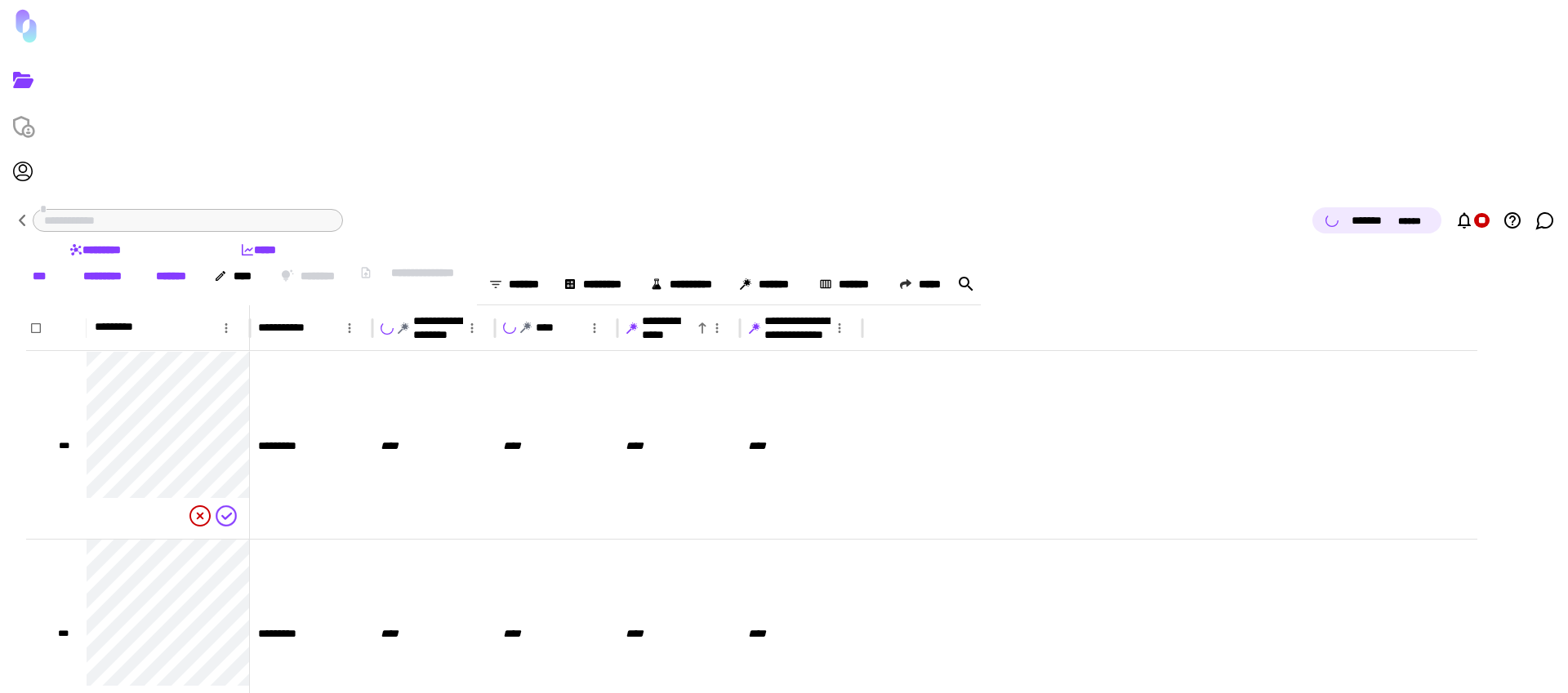 drag, startPoint x: 693, startPoint y: 167, endPoint x: 772, endPoint y: 165, distance: 79.02531 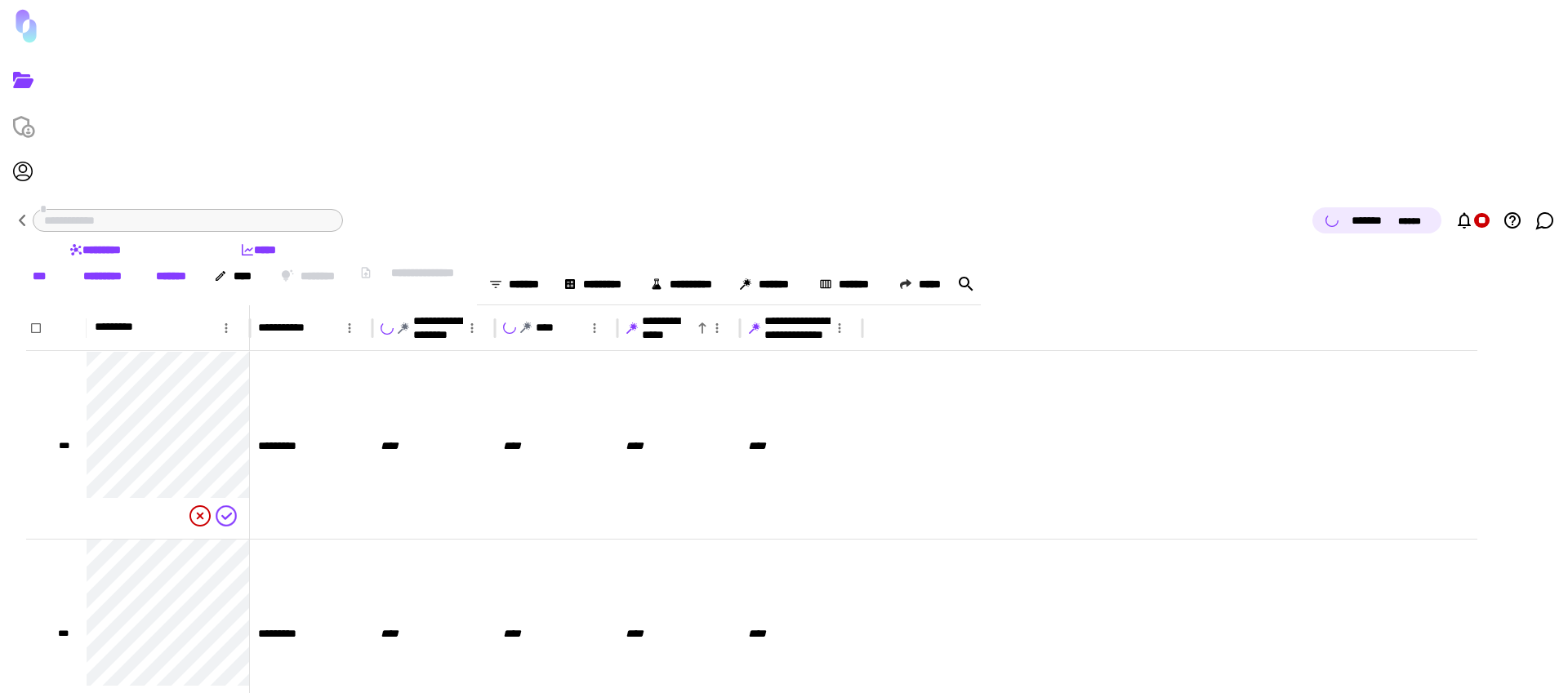 click 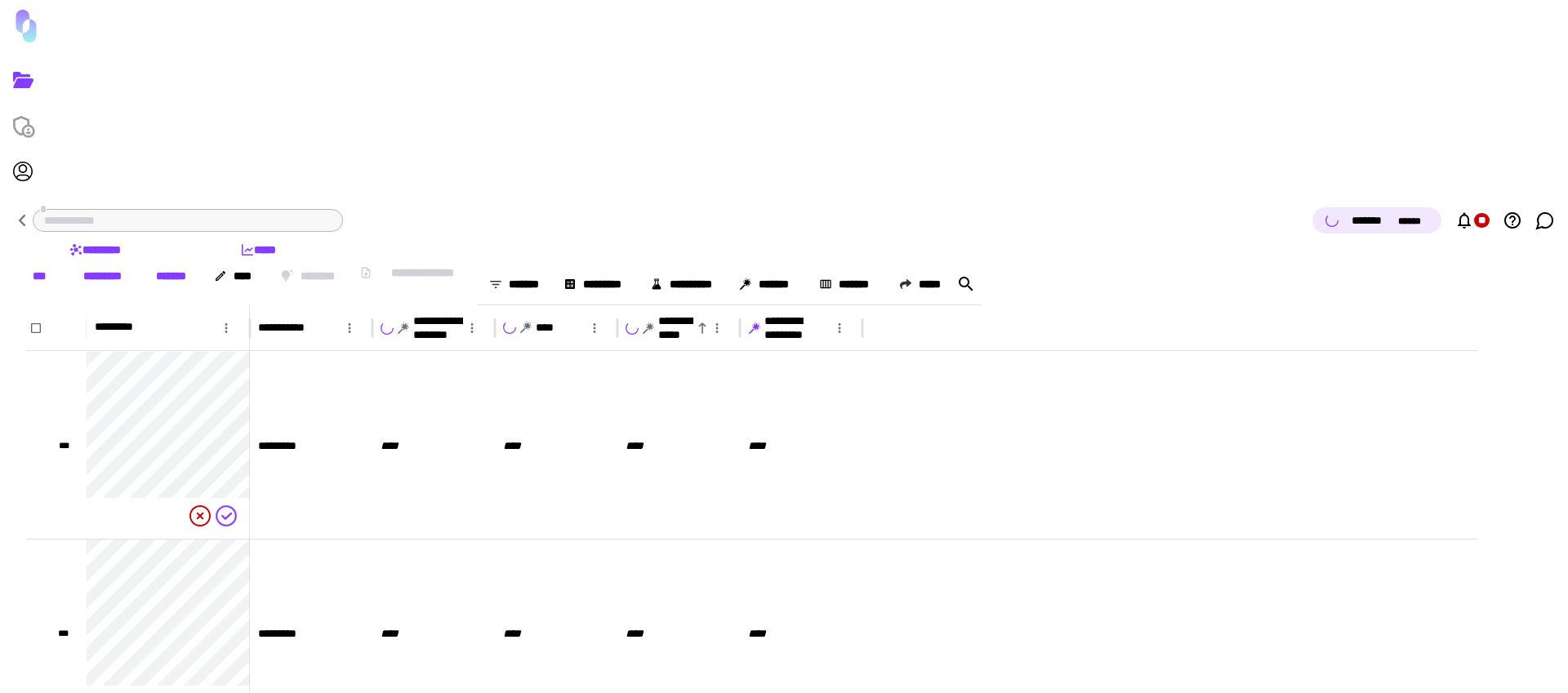 click 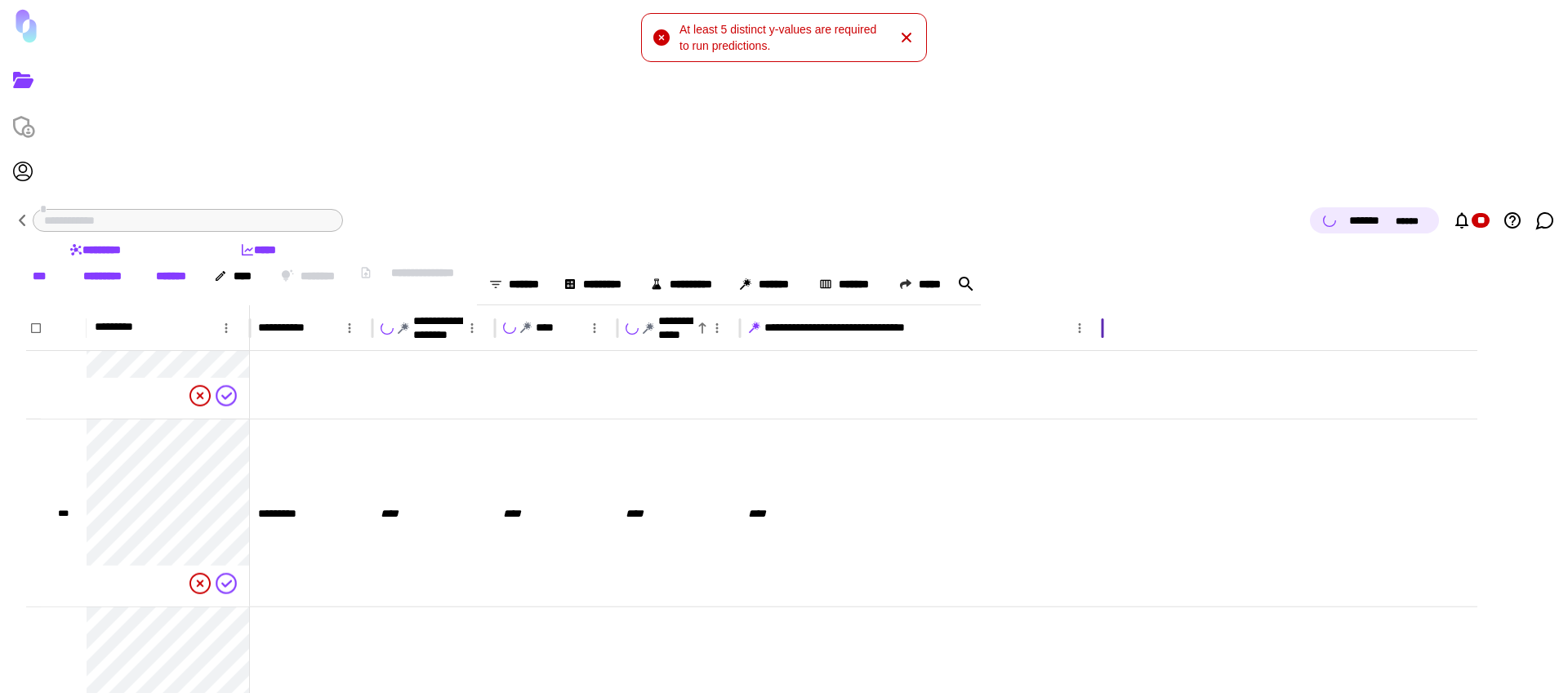 drag, startPoint x: 947, startPoint y: 170, endPoint x: 764, endPoint y: 87, distance: 200.94278 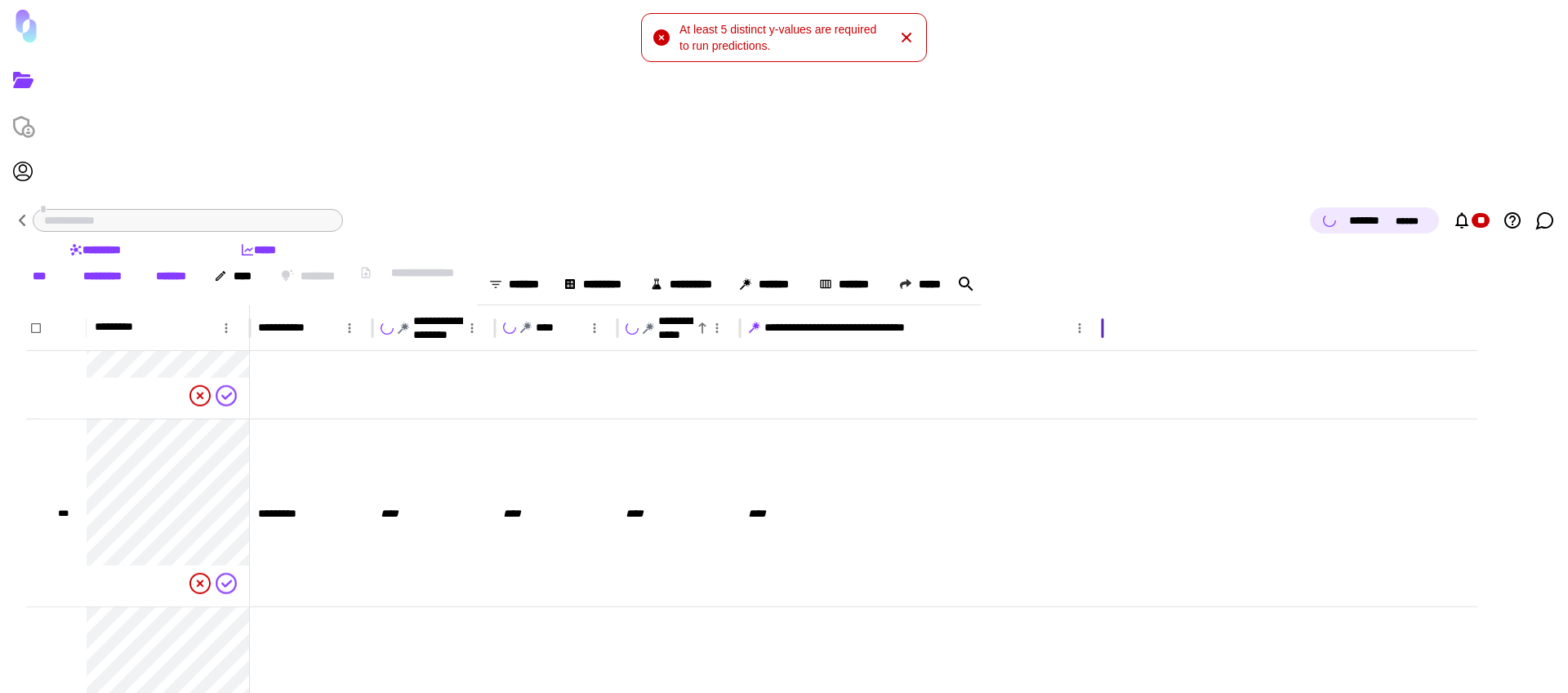 click at bounding box center [1102, 328] 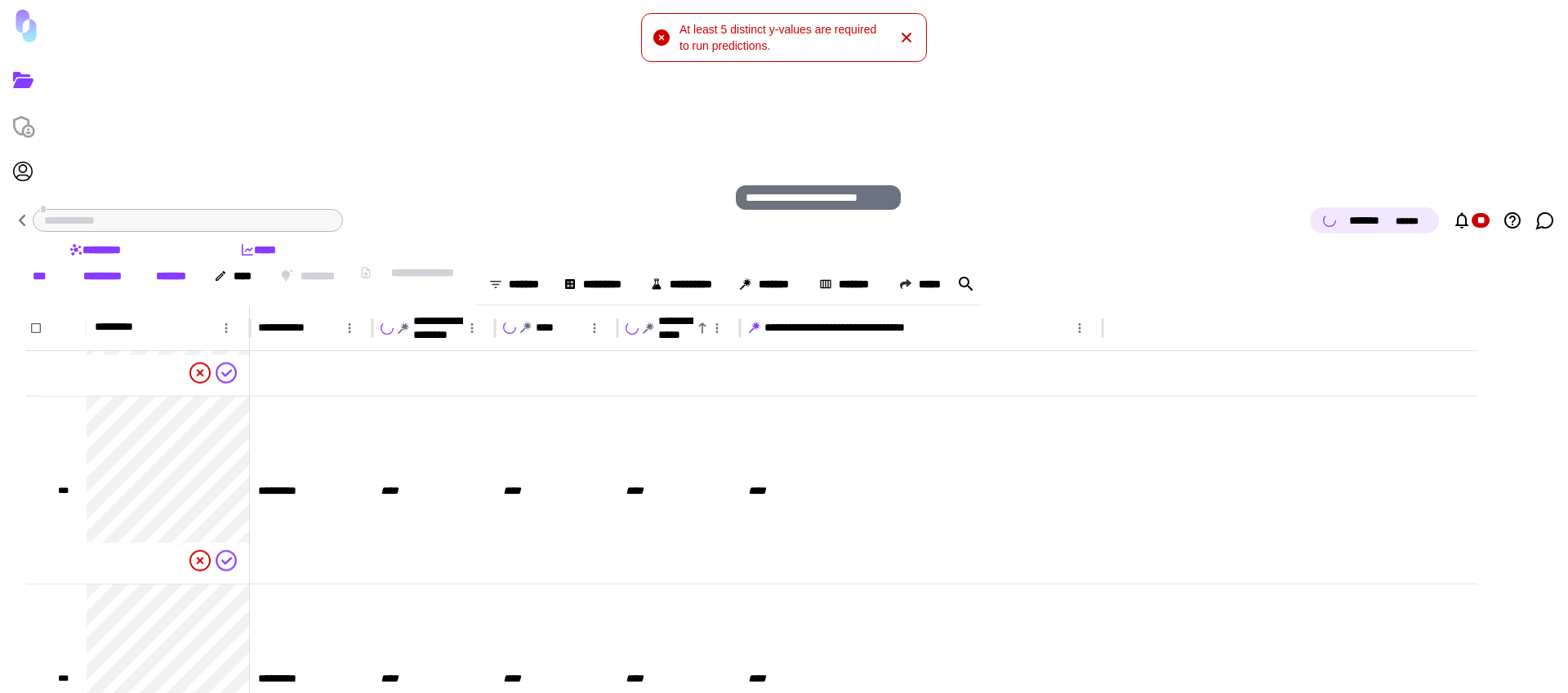 click 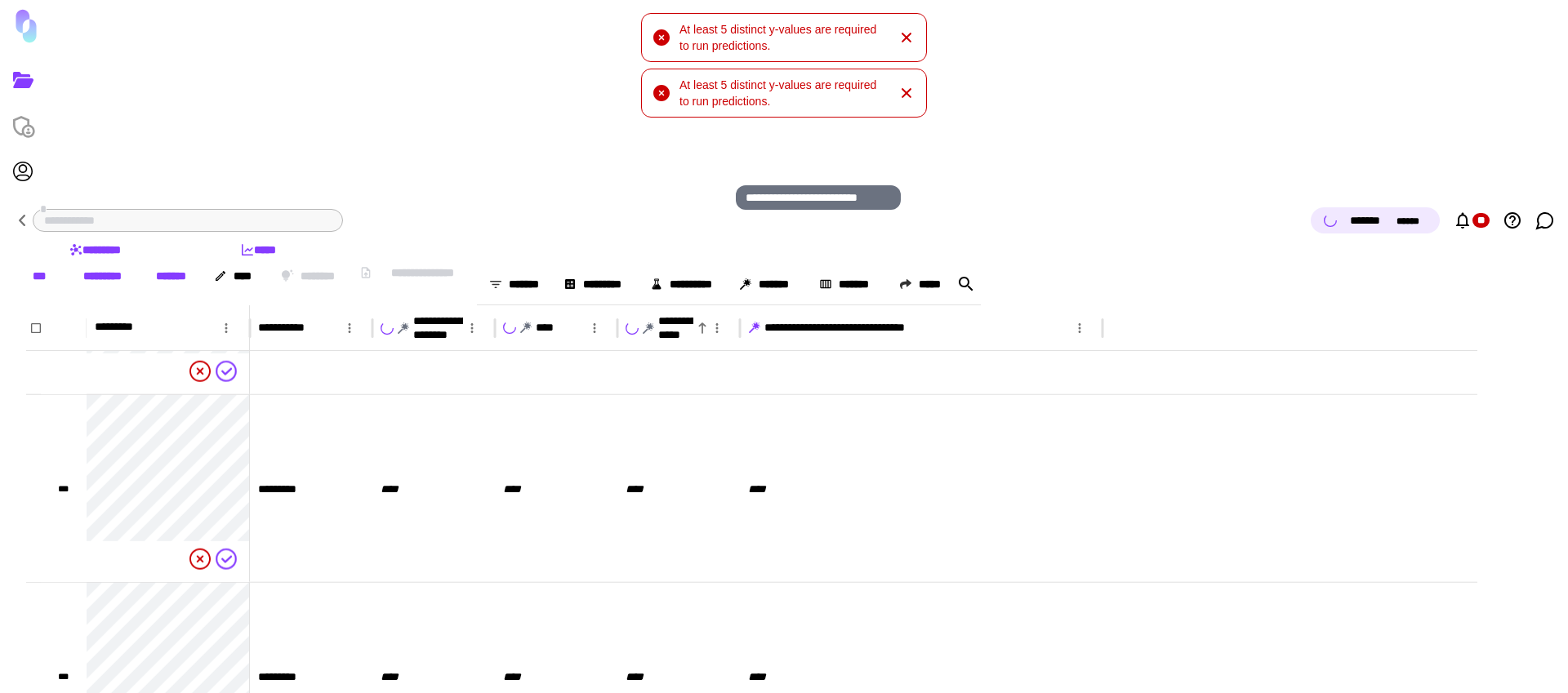 click 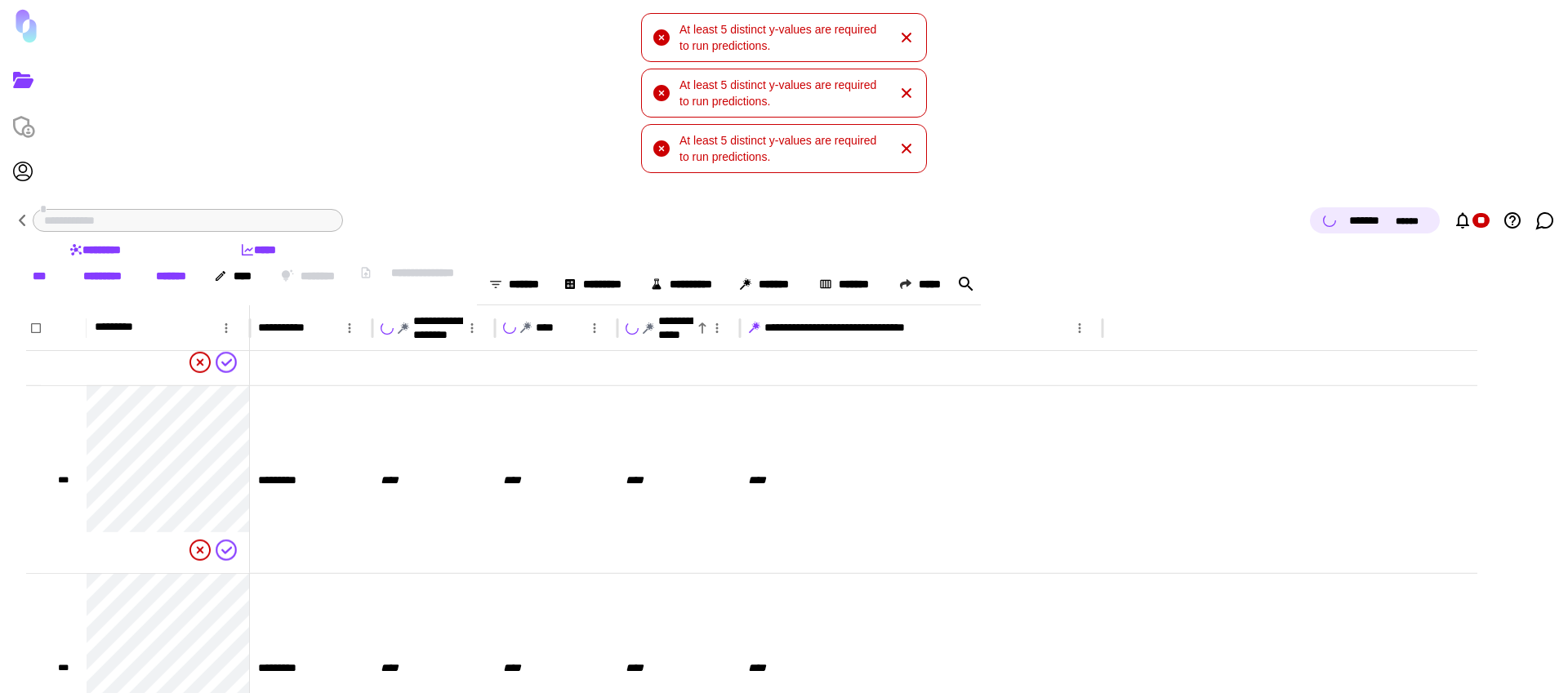 click 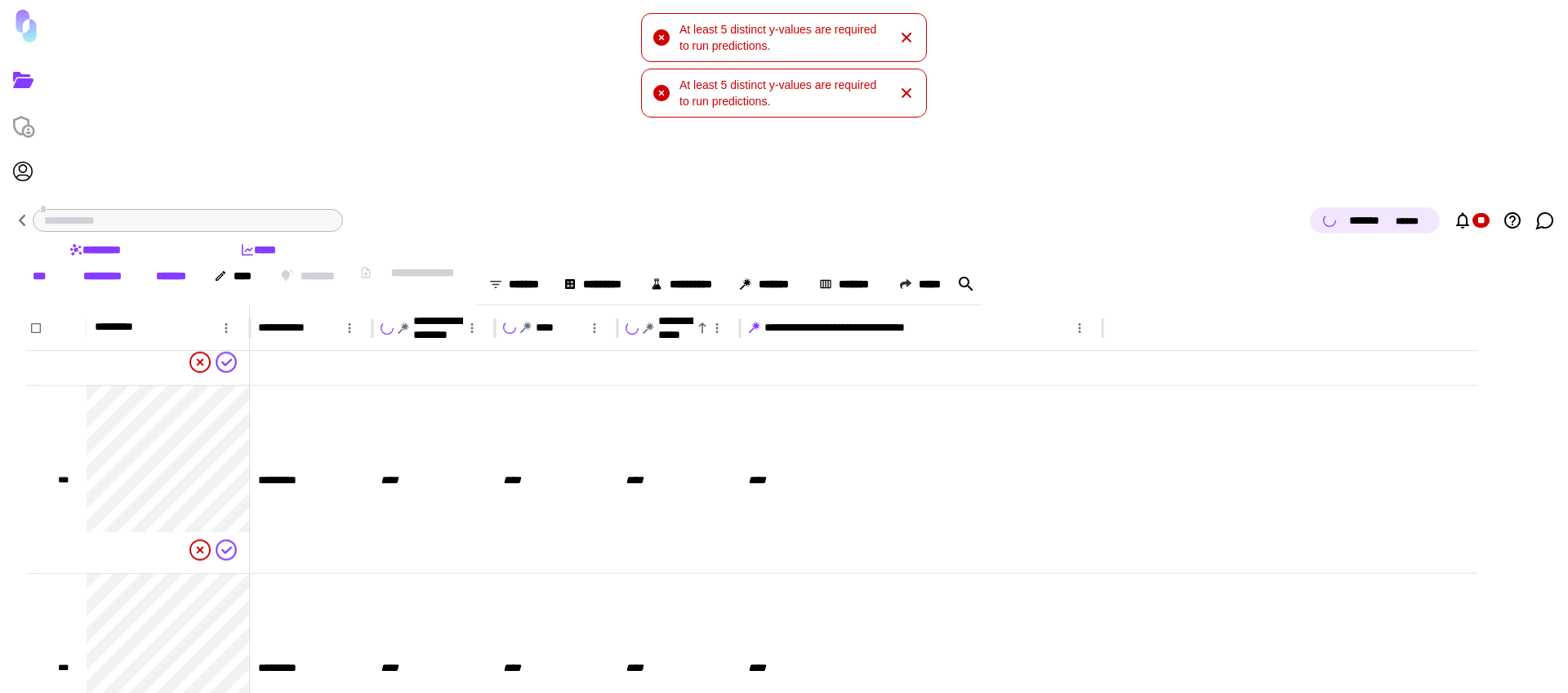 click 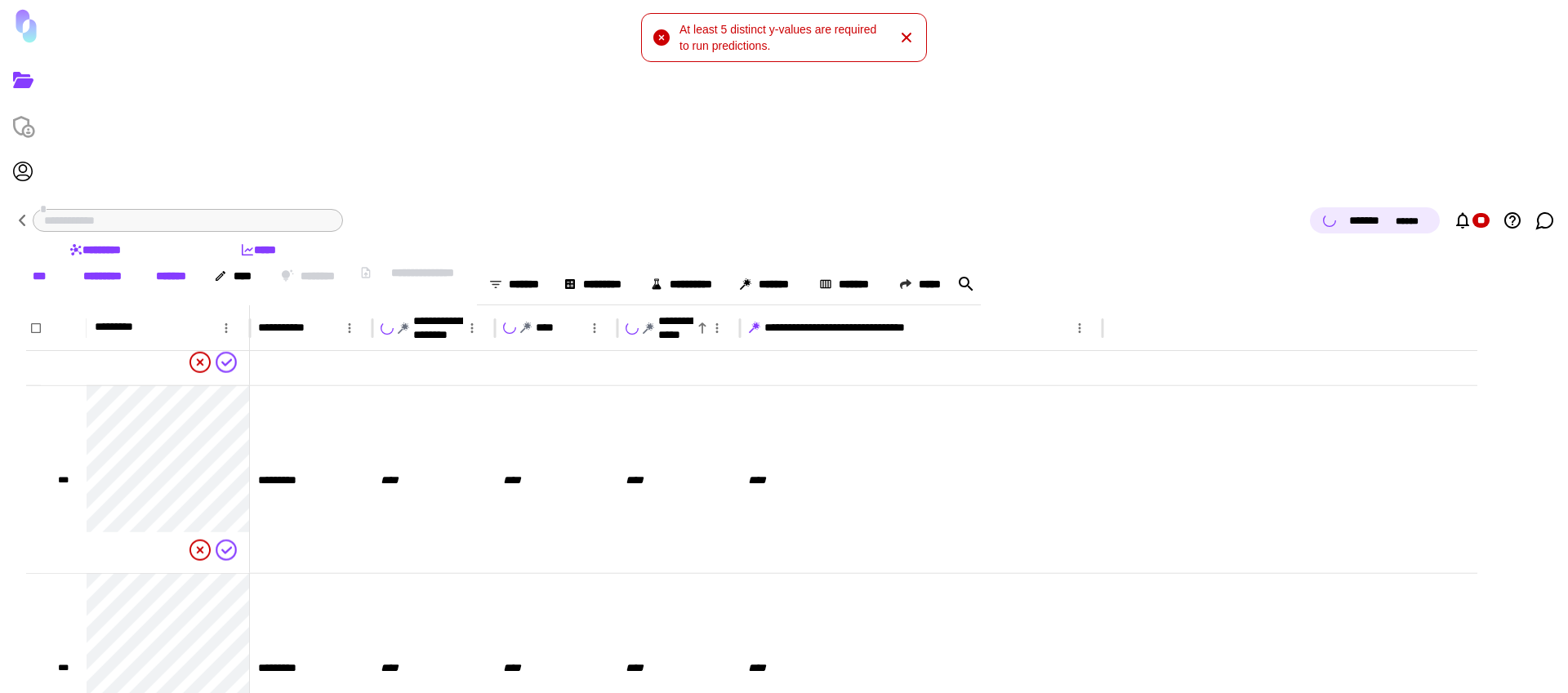 click 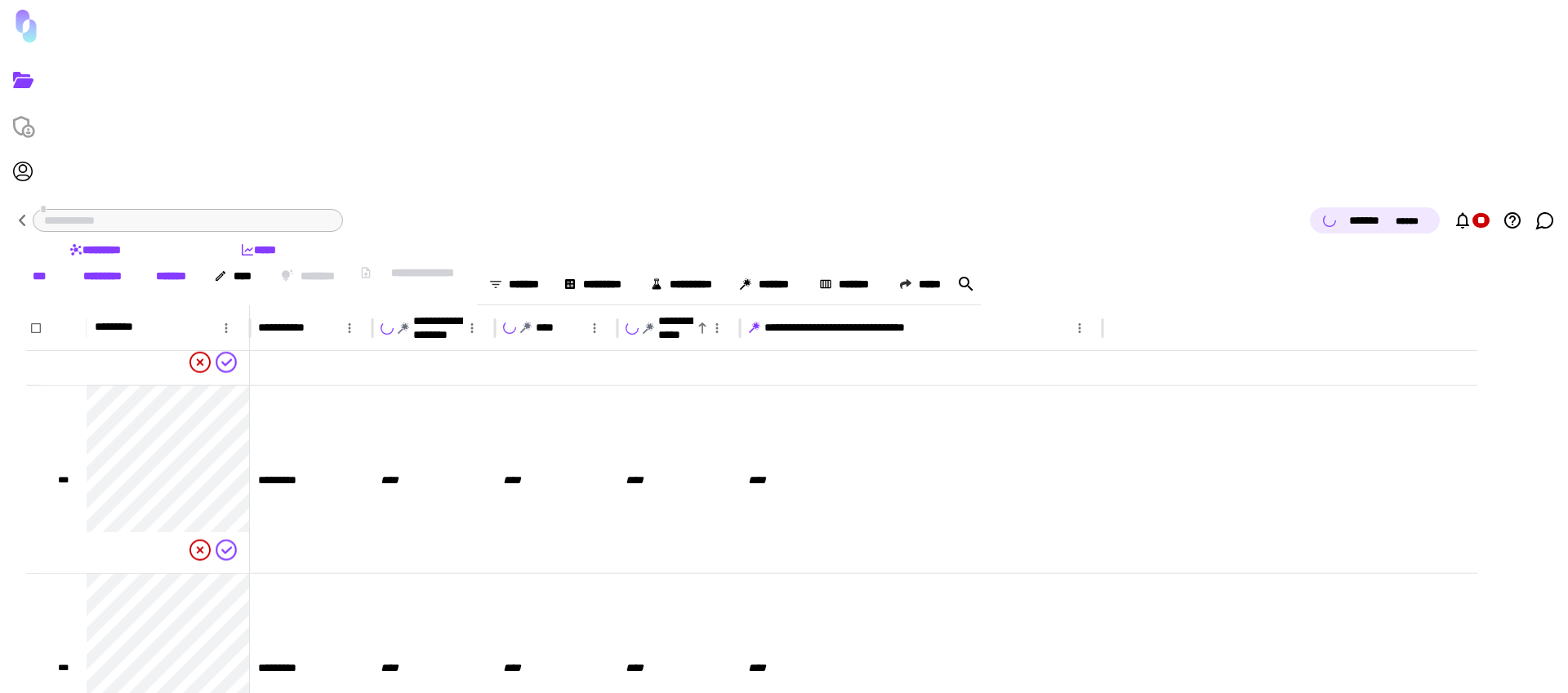 click on "**********" at bounding box center [784, 222] 